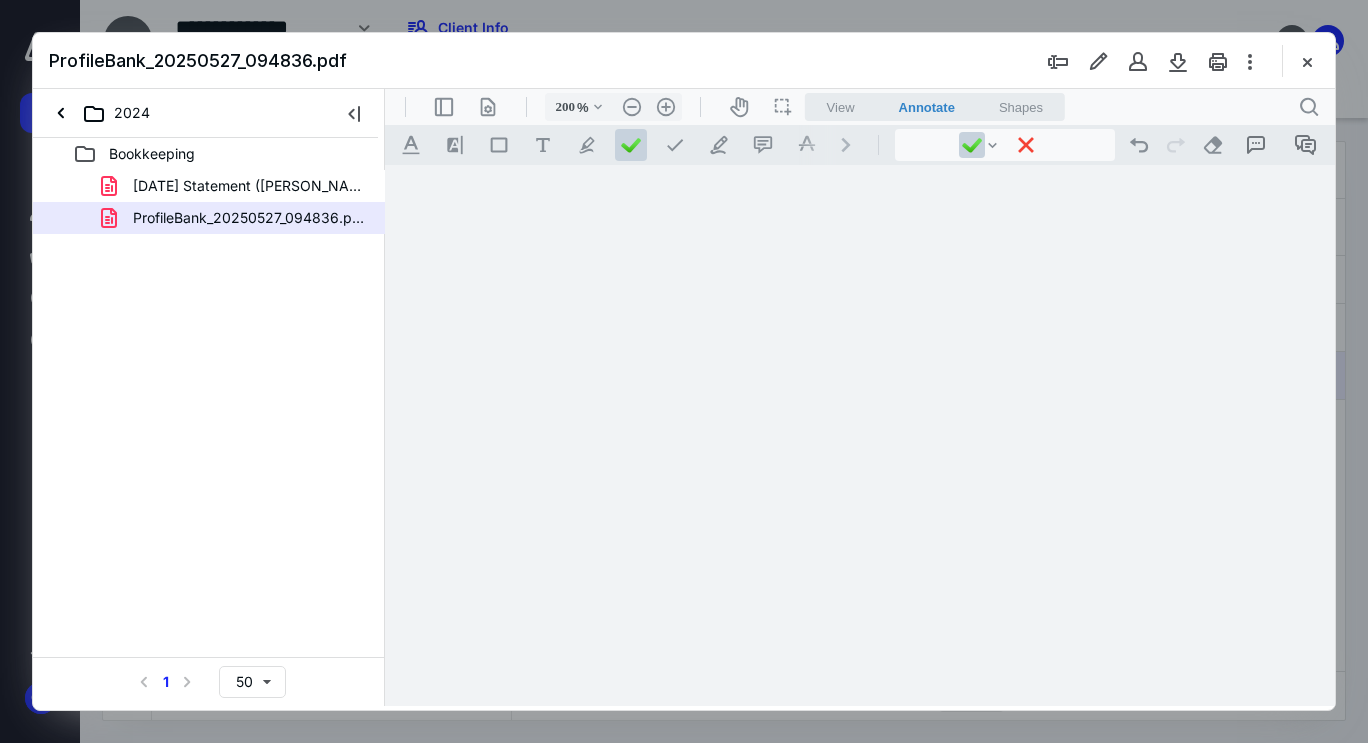 scroll, scrollTop: 0, scrollLeft: 0, axis: both 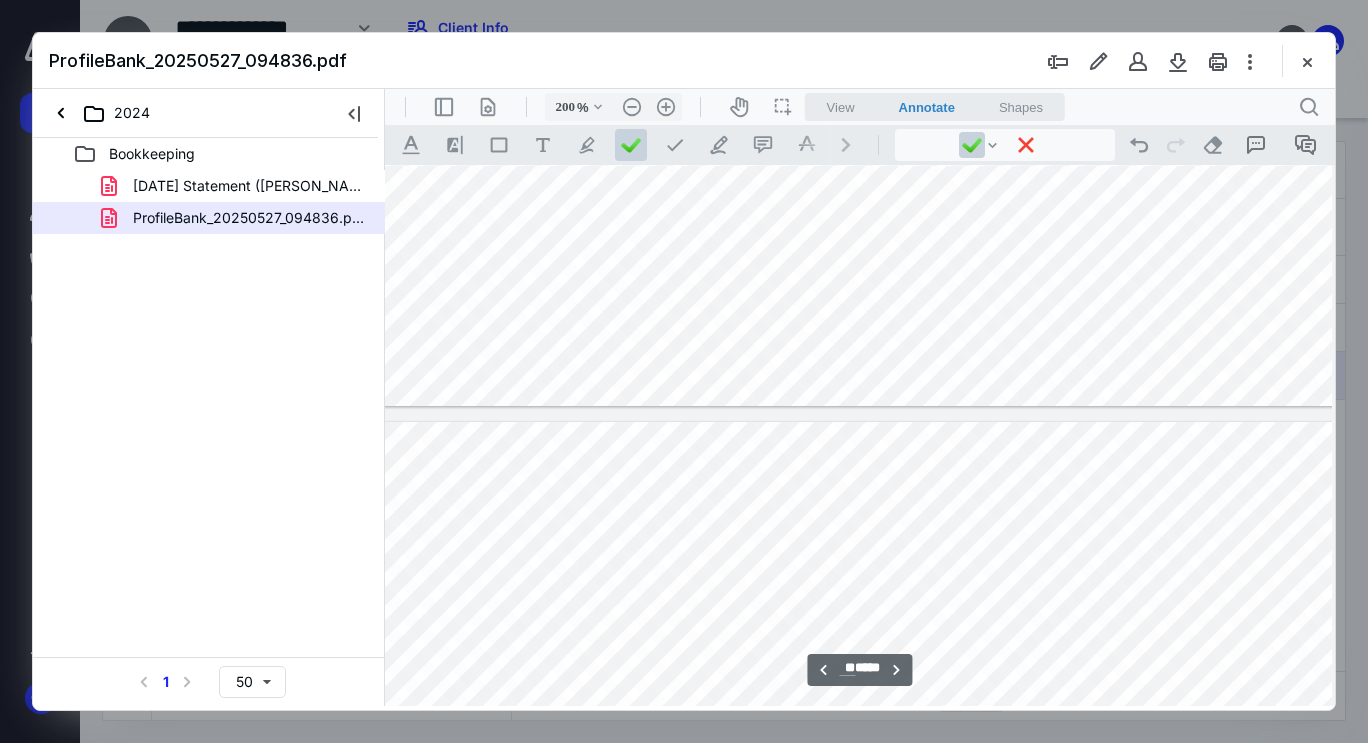 click at bounding box center (1006, 1015) 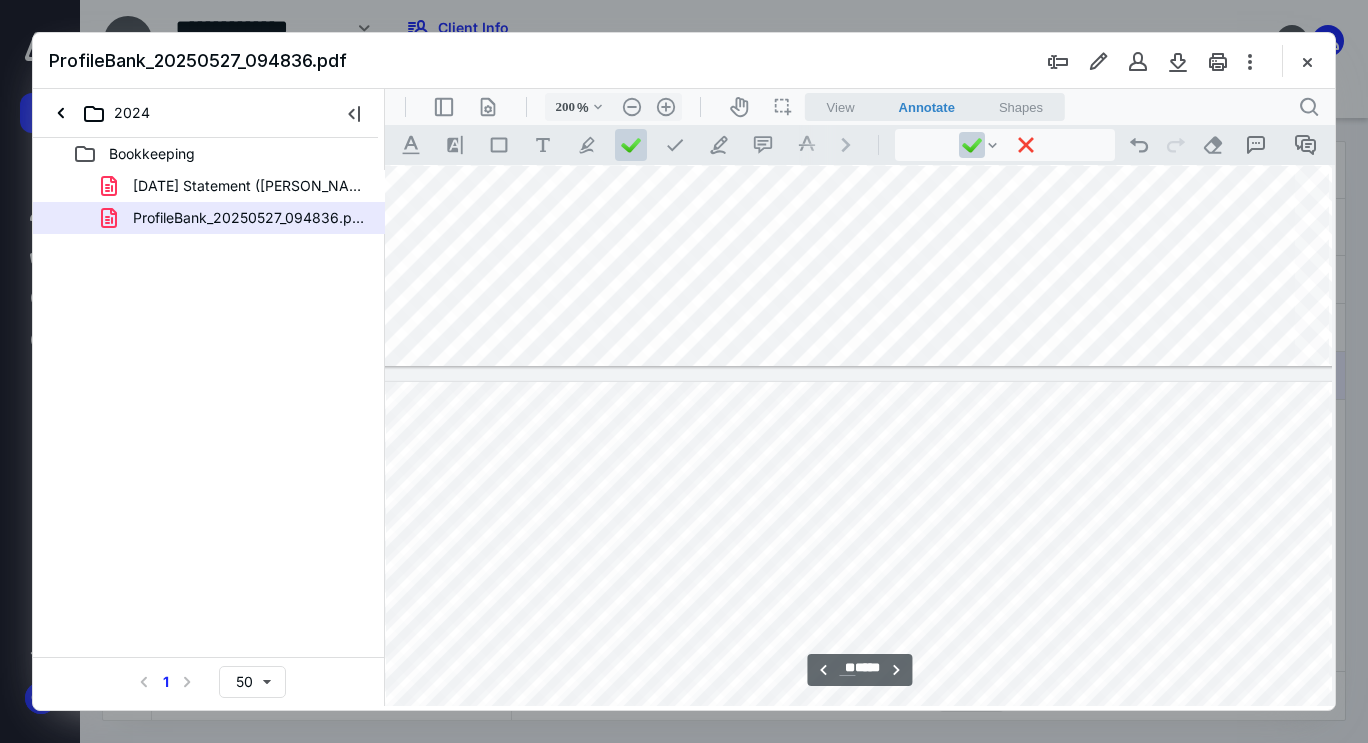 scroll, scrollTop: 38255, scrollLeft: 160, axis: both 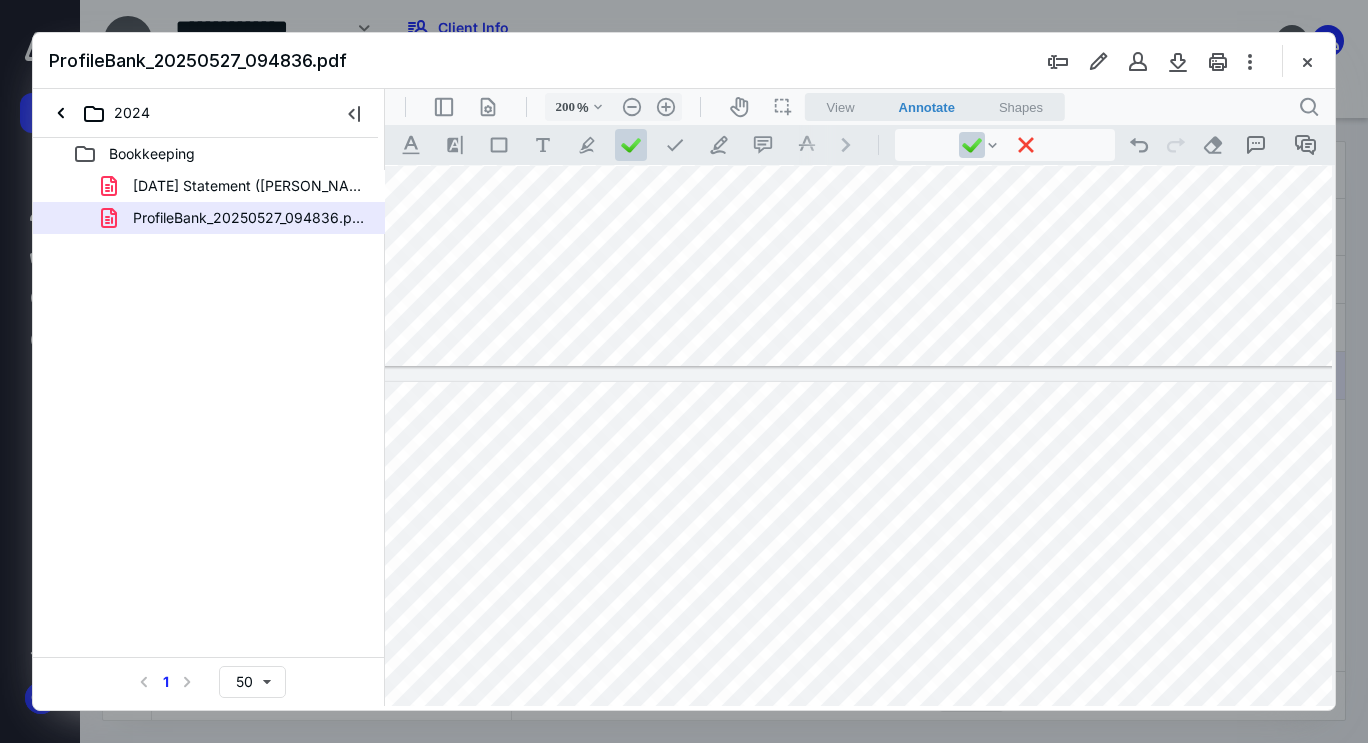 click at bounding box center (1006, 975) 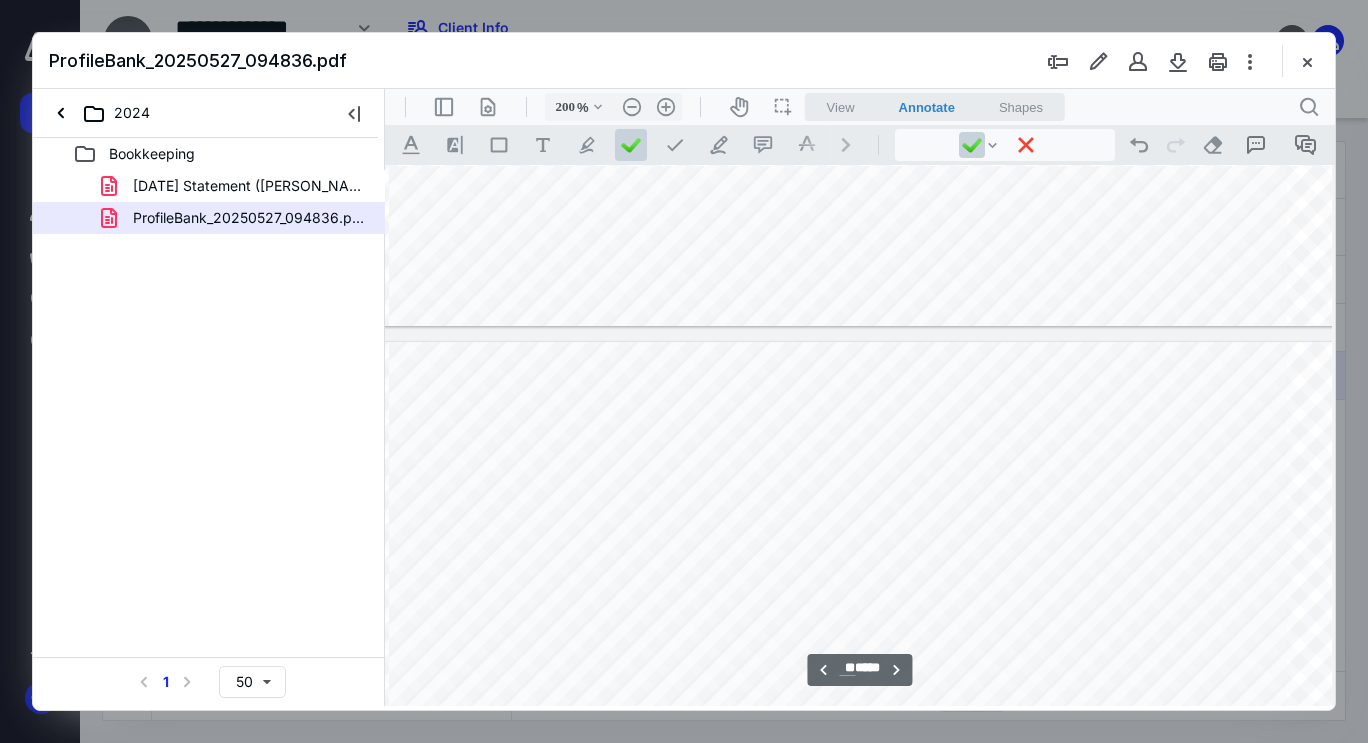scroll, scrollTop: 38295, scrollLeft: 160, axis: both 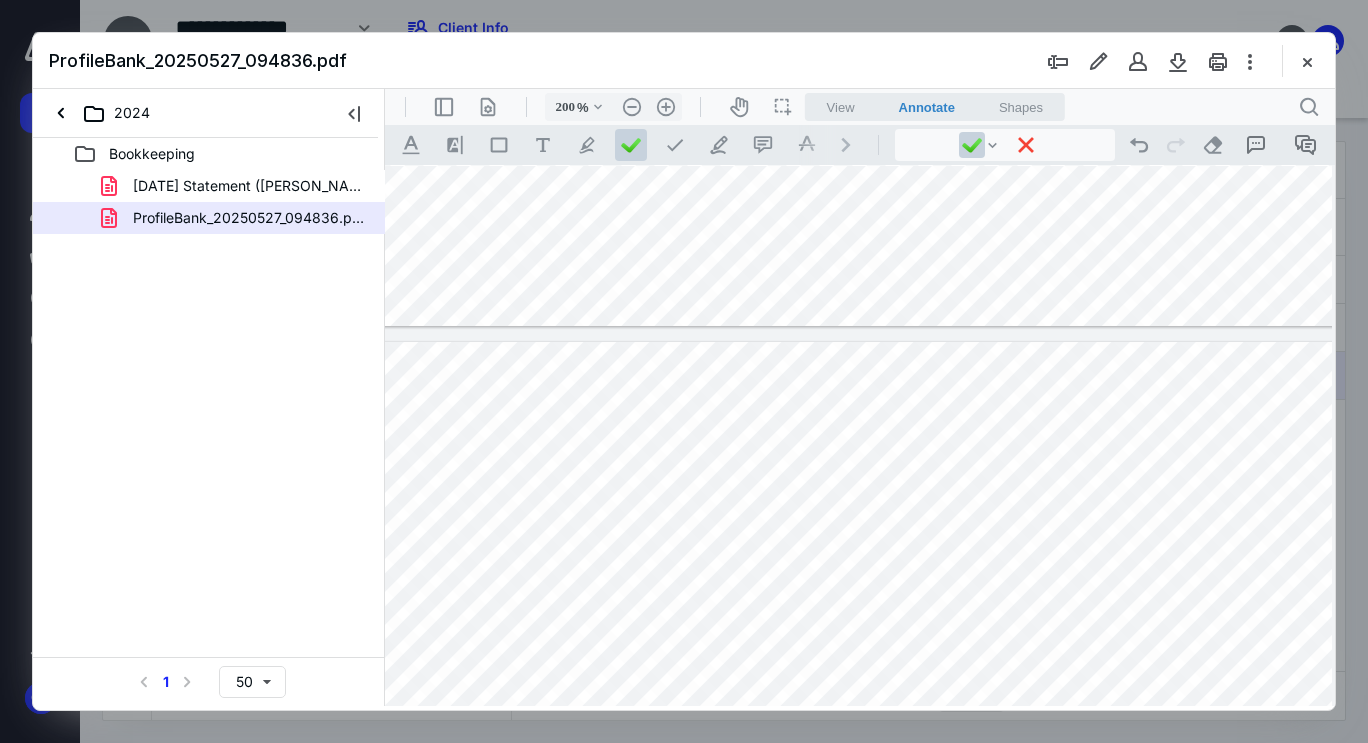 click at bounding box center (1006, 935) 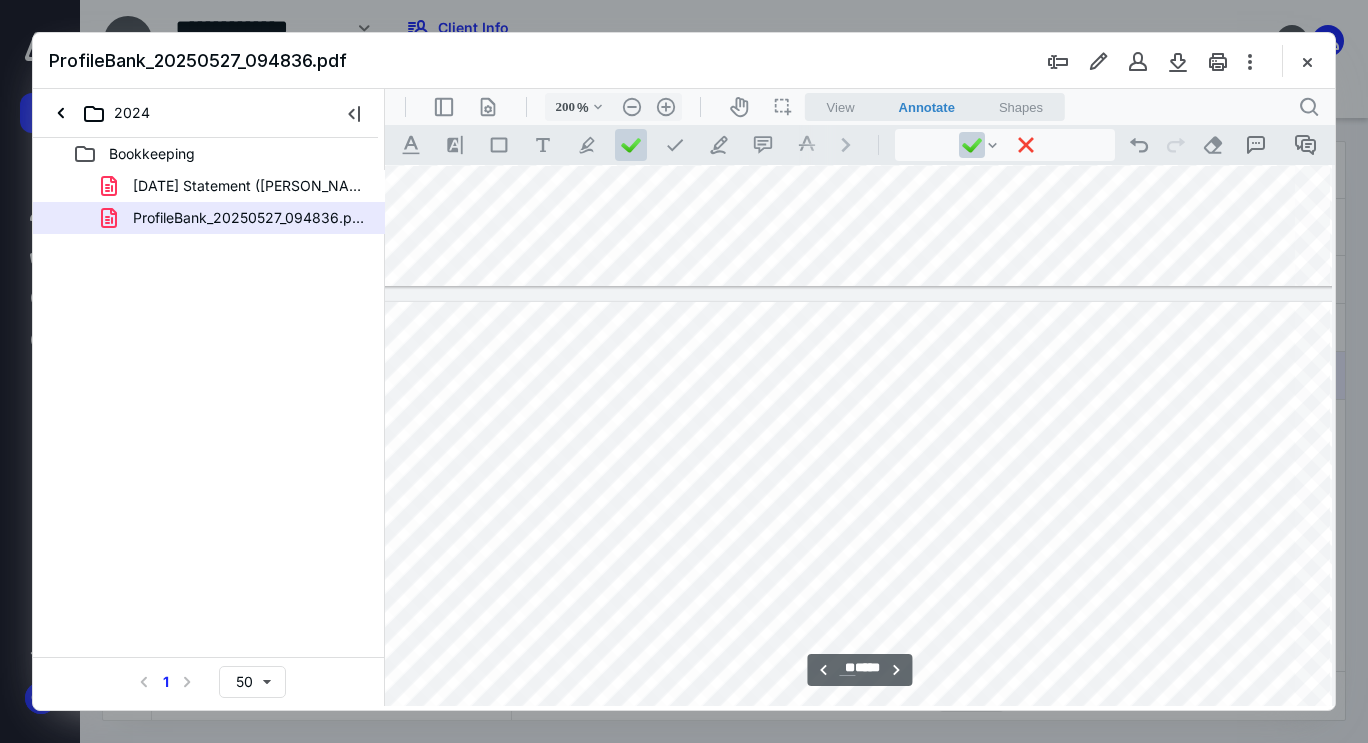 scroll, scrollTop: 38335, scrollLeft: 160, axis: both 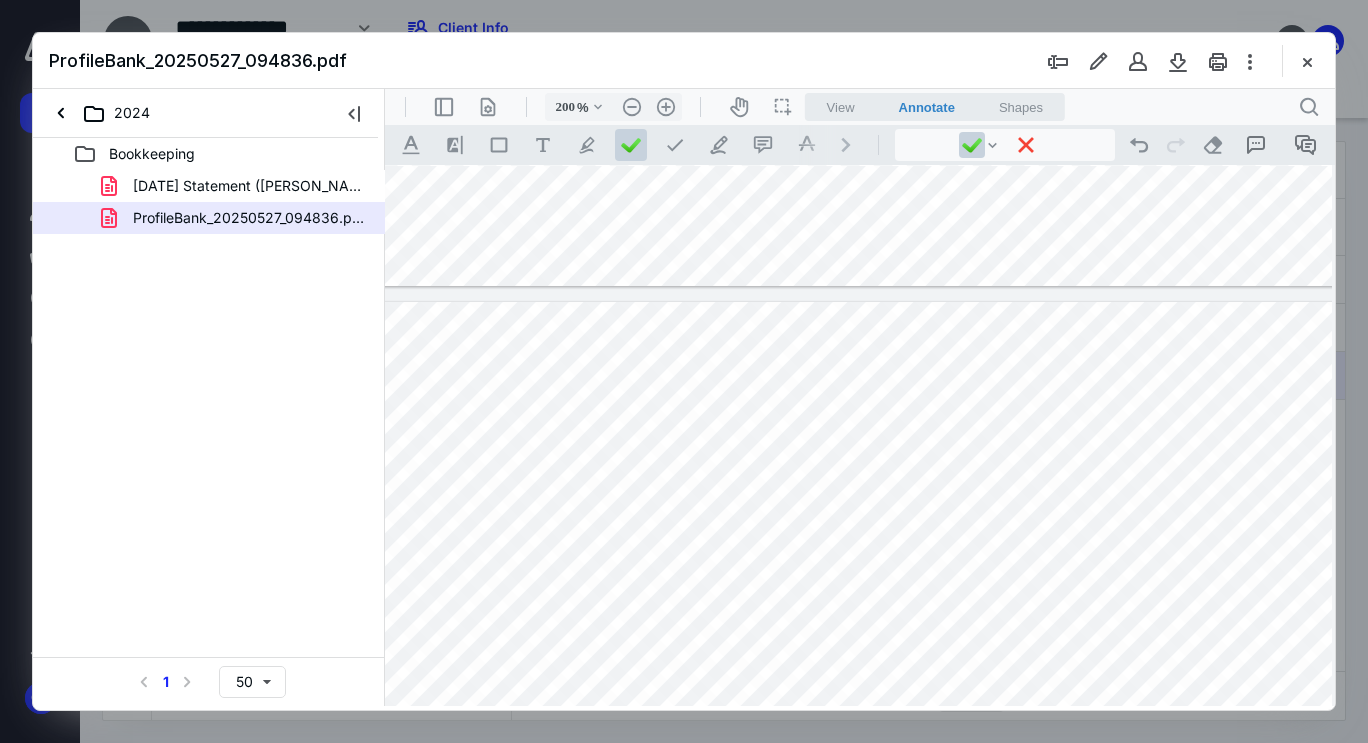 click at bounding box center [1006, 895] 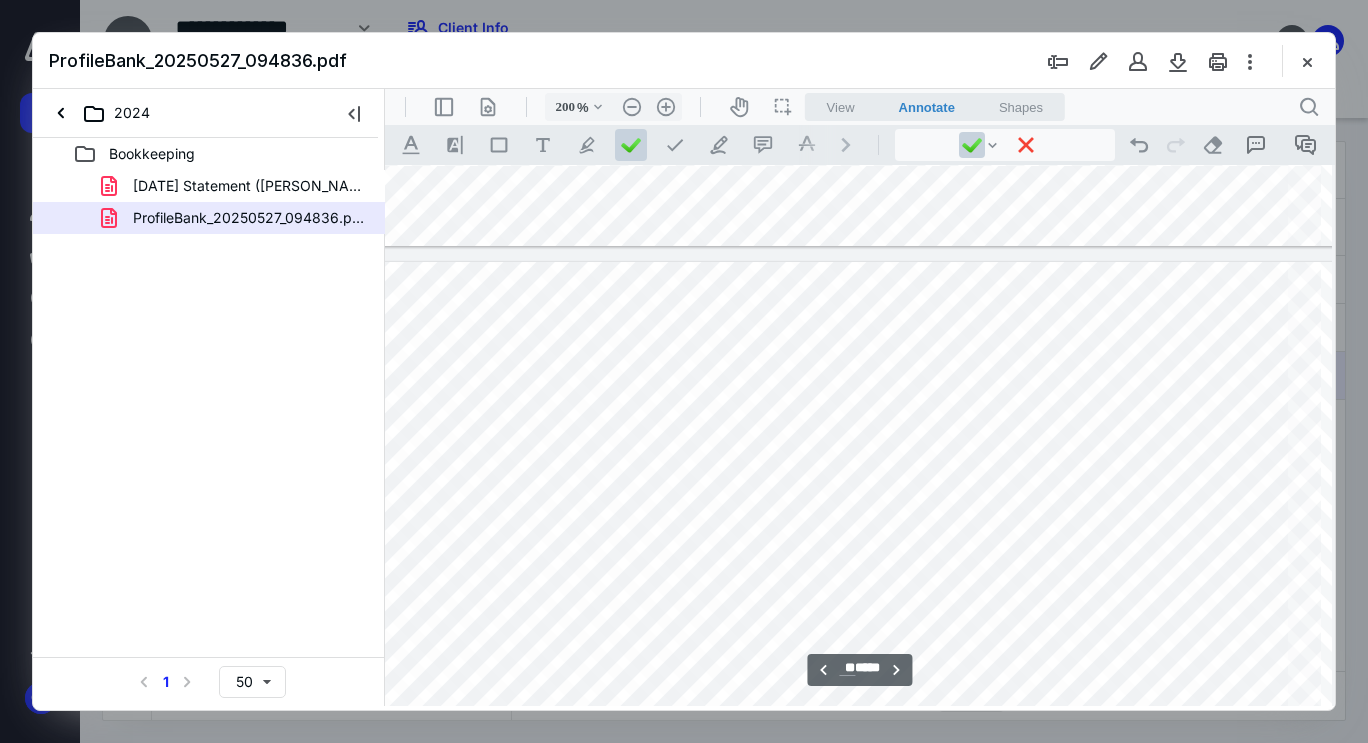 scroll, scrollTop: 38375, scrollLeft: 200, axis: both 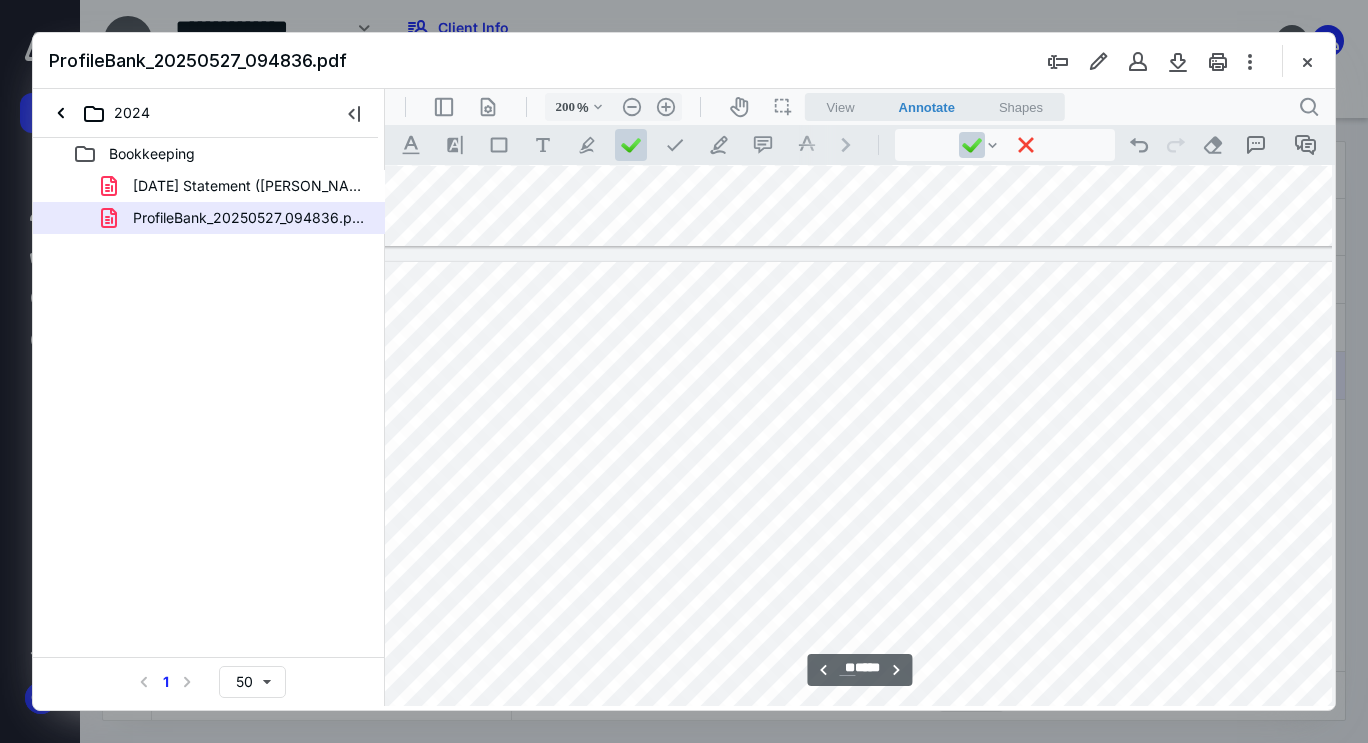 click at bounding box center (966, 855) 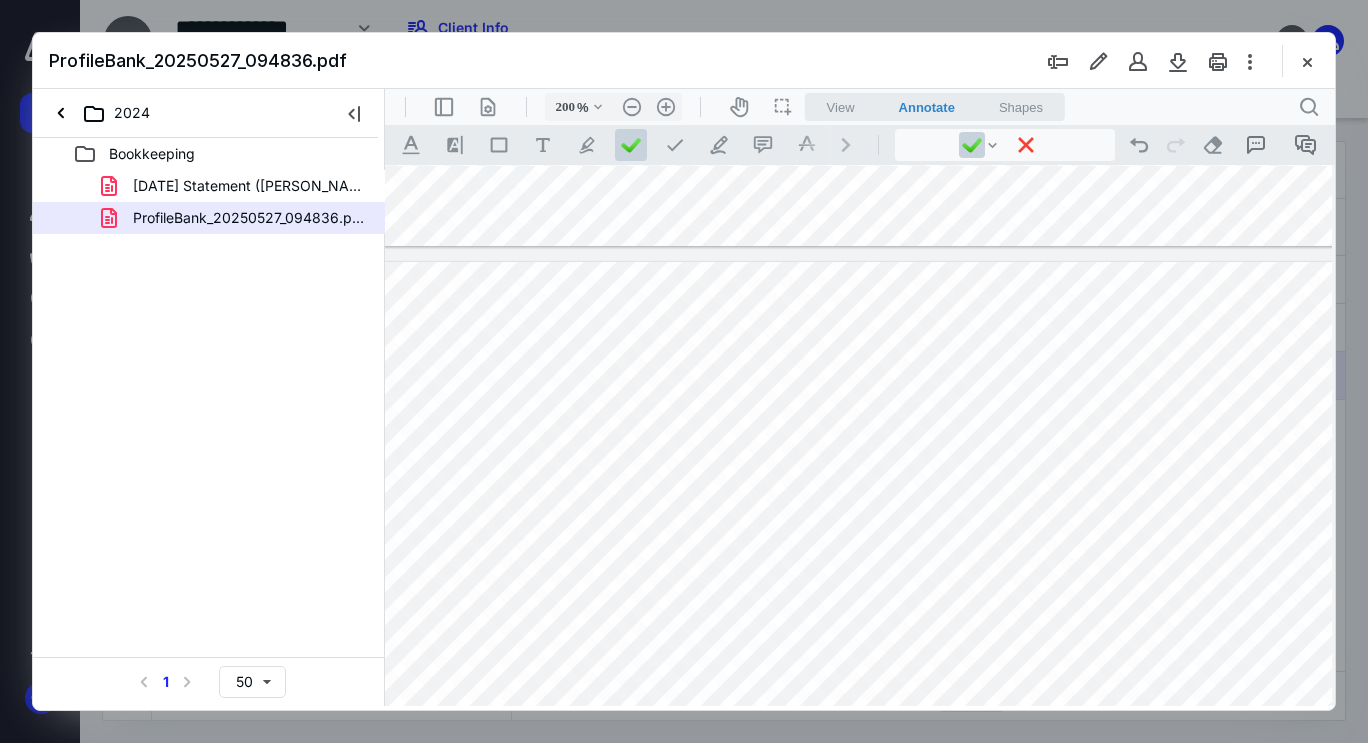 click at bounding box center (966, 855) 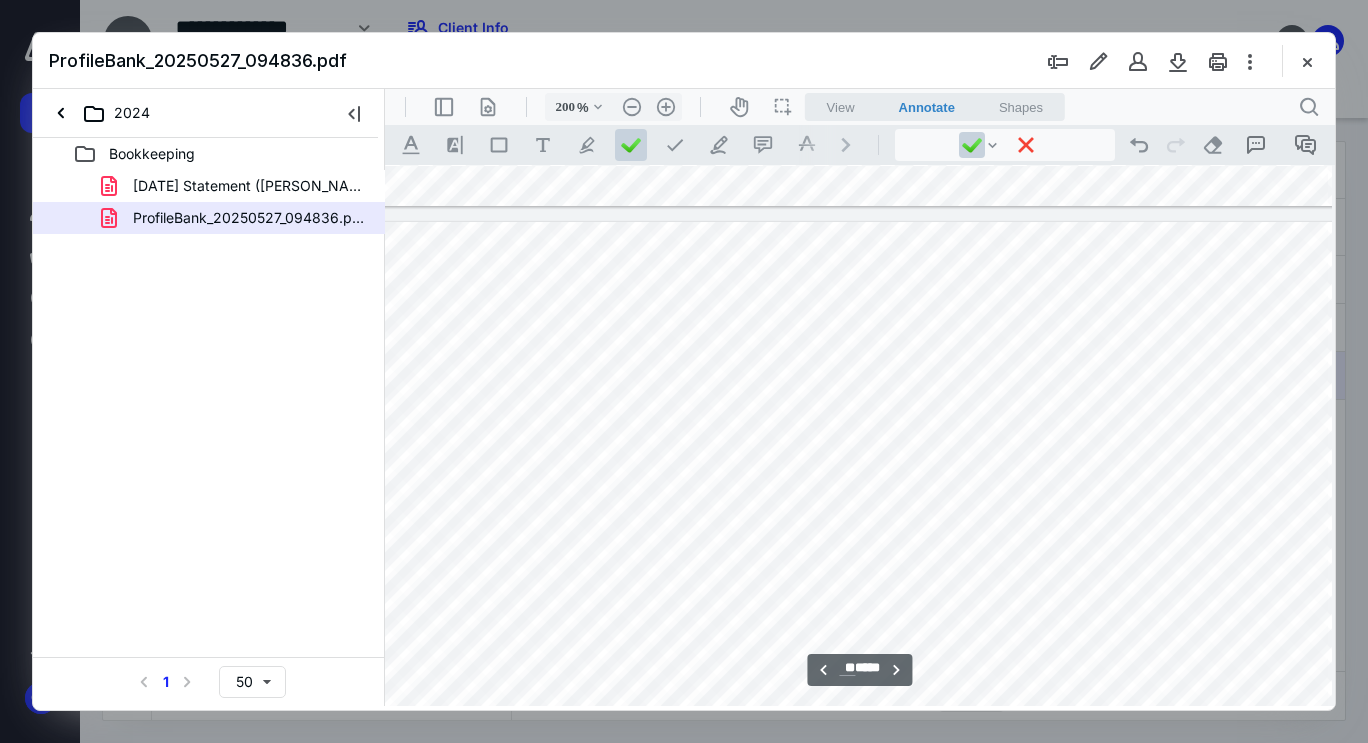 scroll, scrollTop: 38415, scrollLeft: 200, axis: both 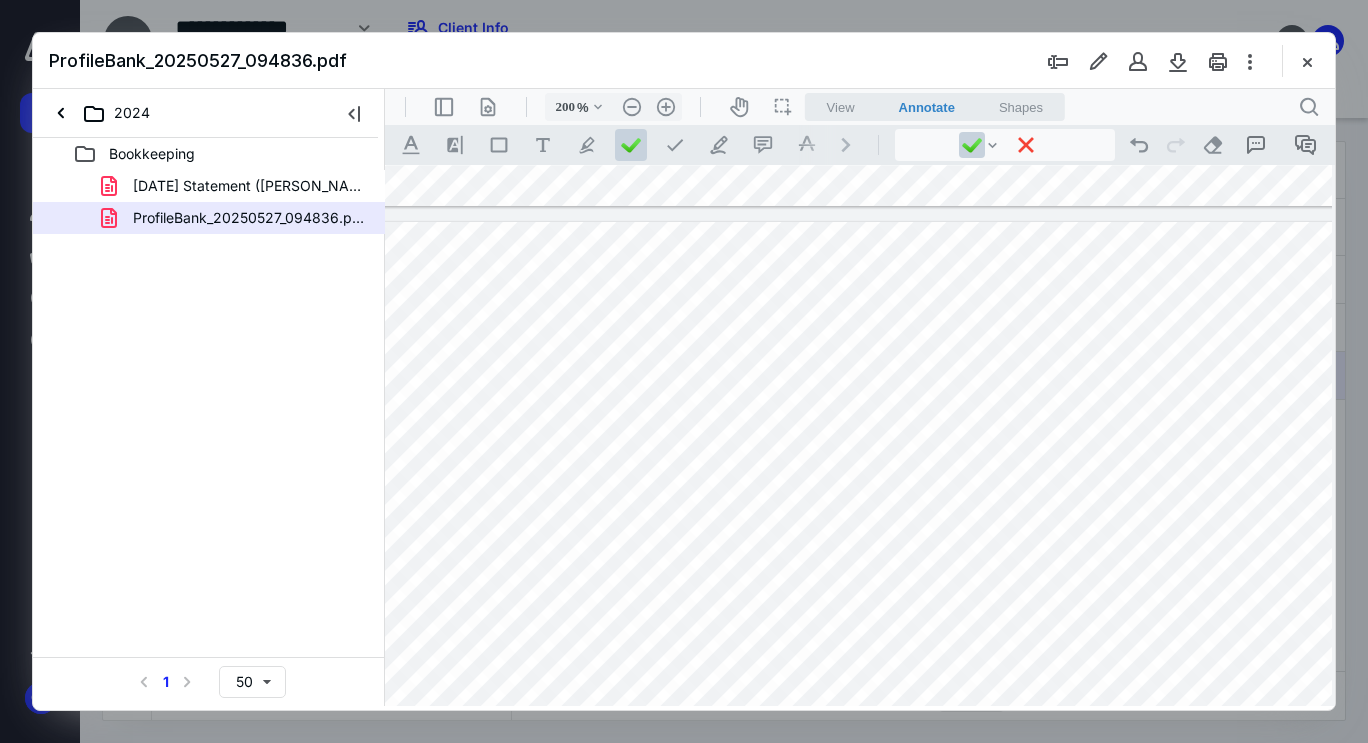 click at bounding box center (966, 815) 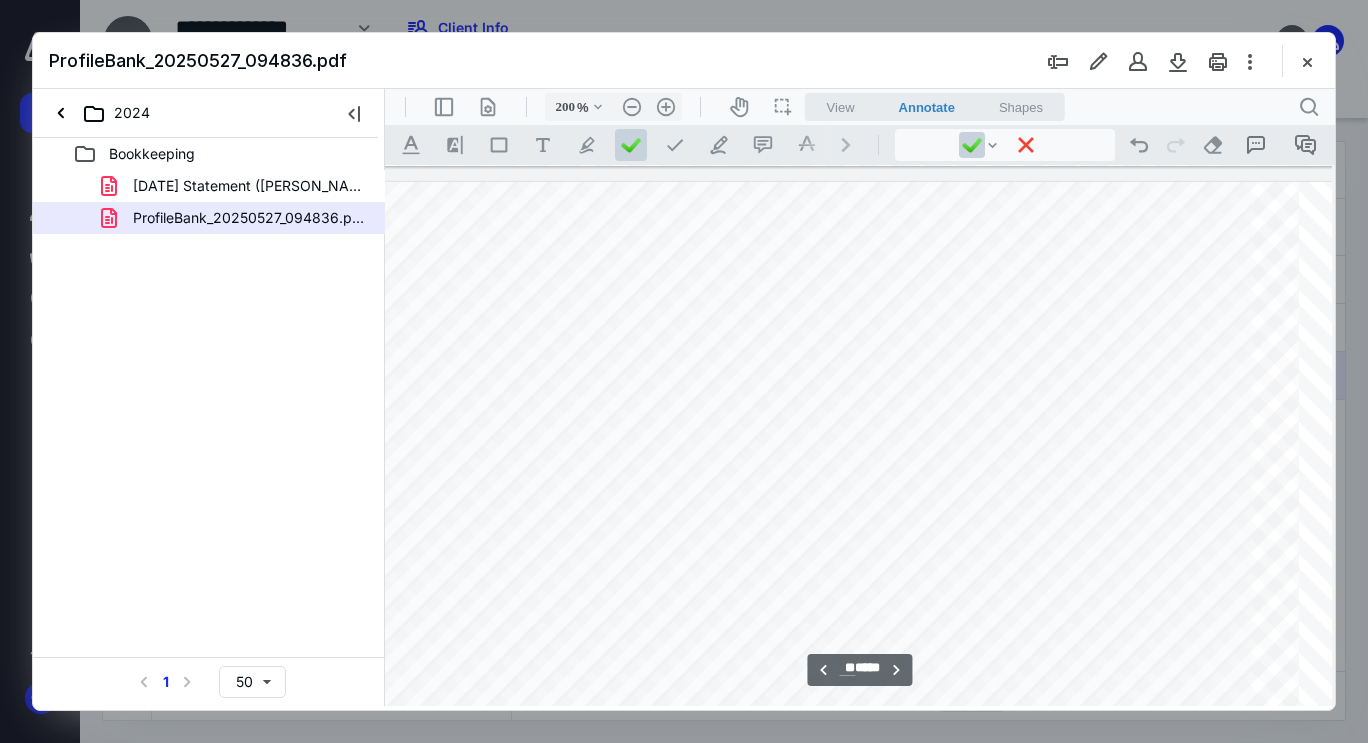 scroll, scrollTop: 38455, scrollLeft: 200, axis: both 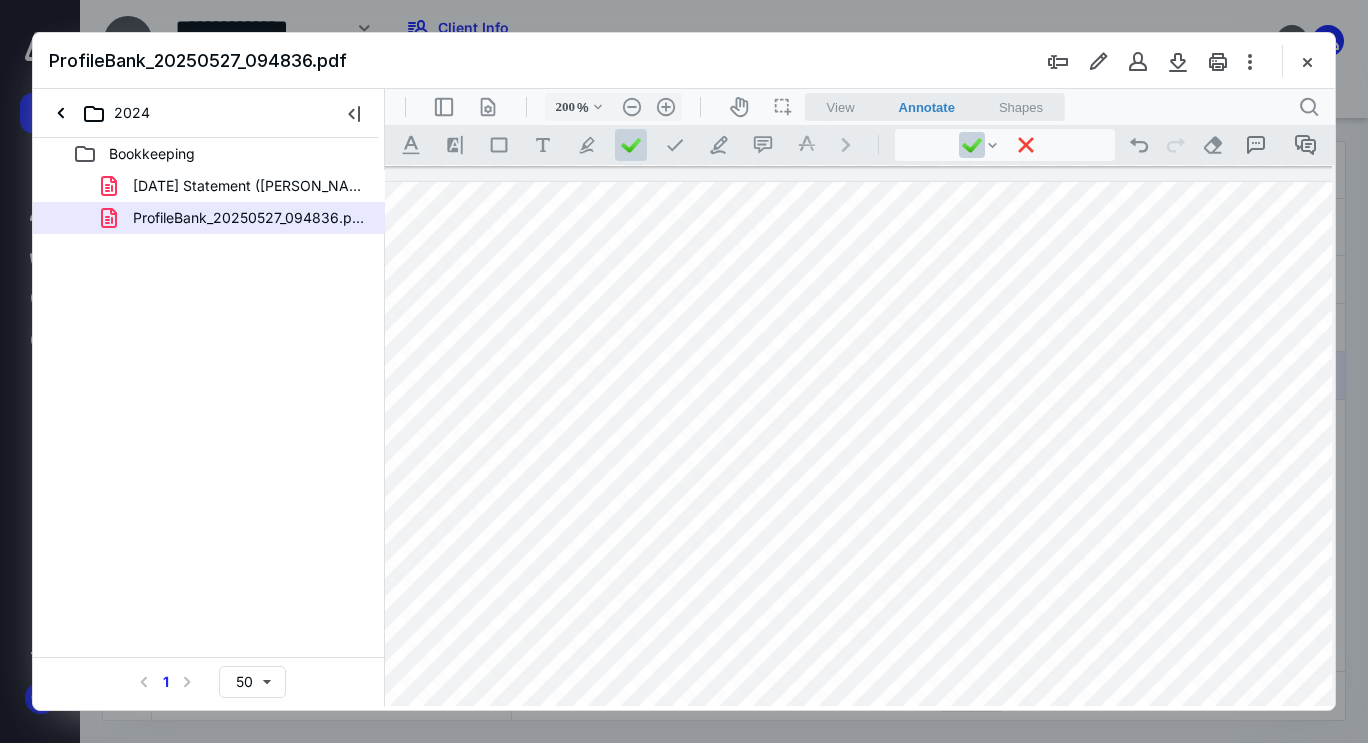 click at bounding box center (966, 775) 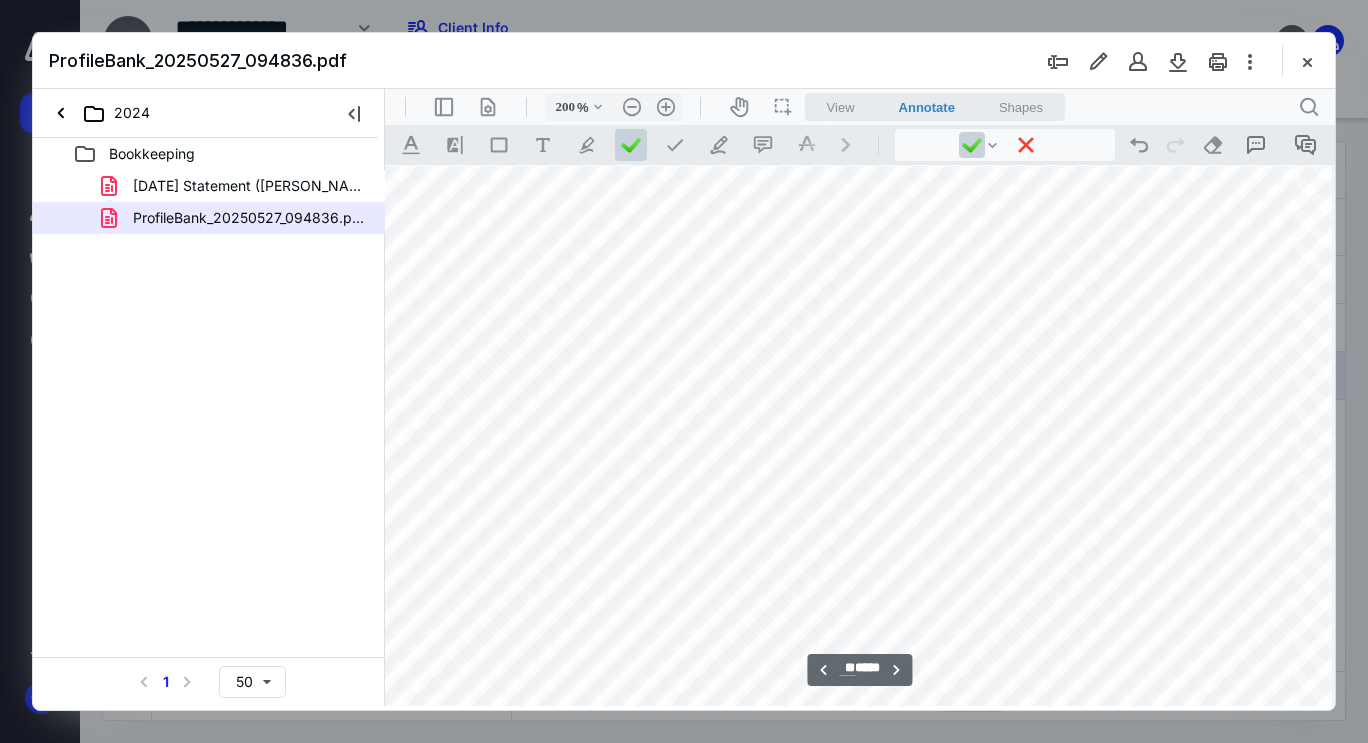 scroll, scrollTop: 38495, scrollLeft: 160, axis: both 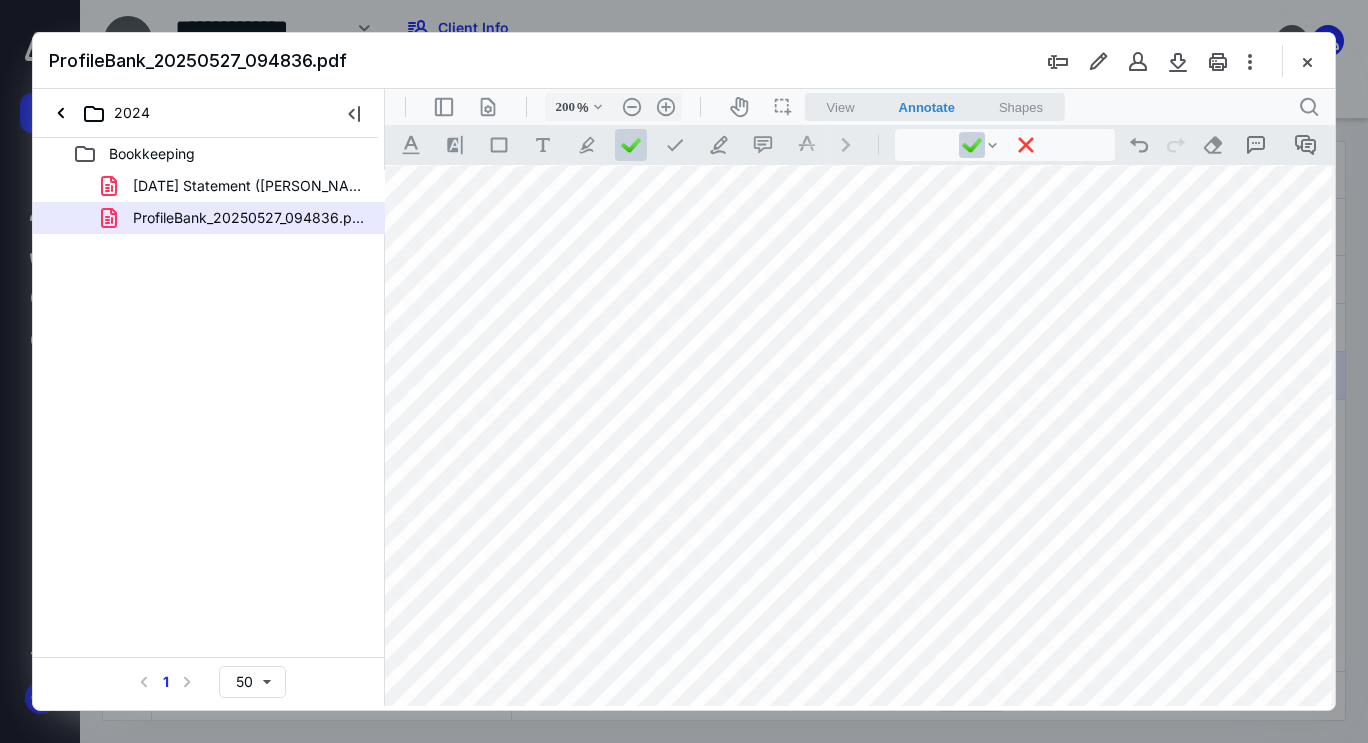 click at bounding box center [1006, 735] 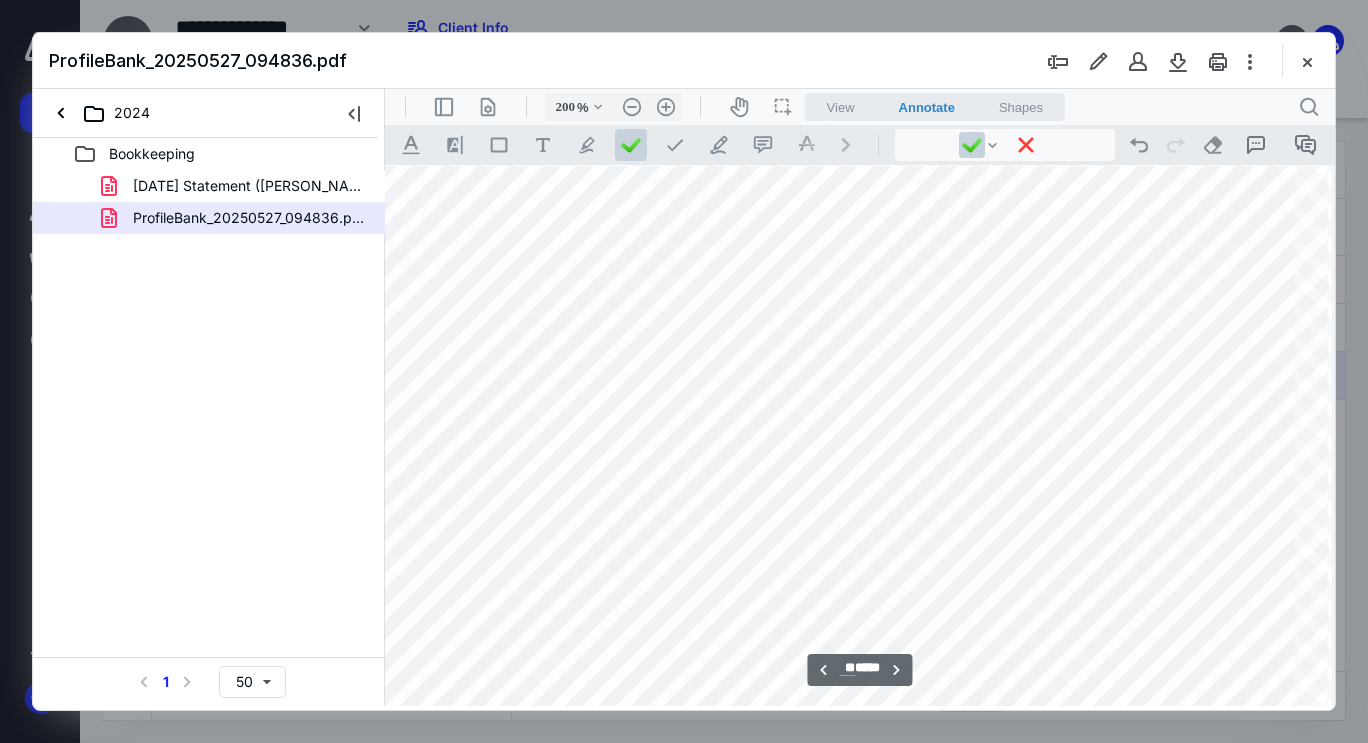 scroll, scrollTop: 38535, scrollLeft: 200, axis: both 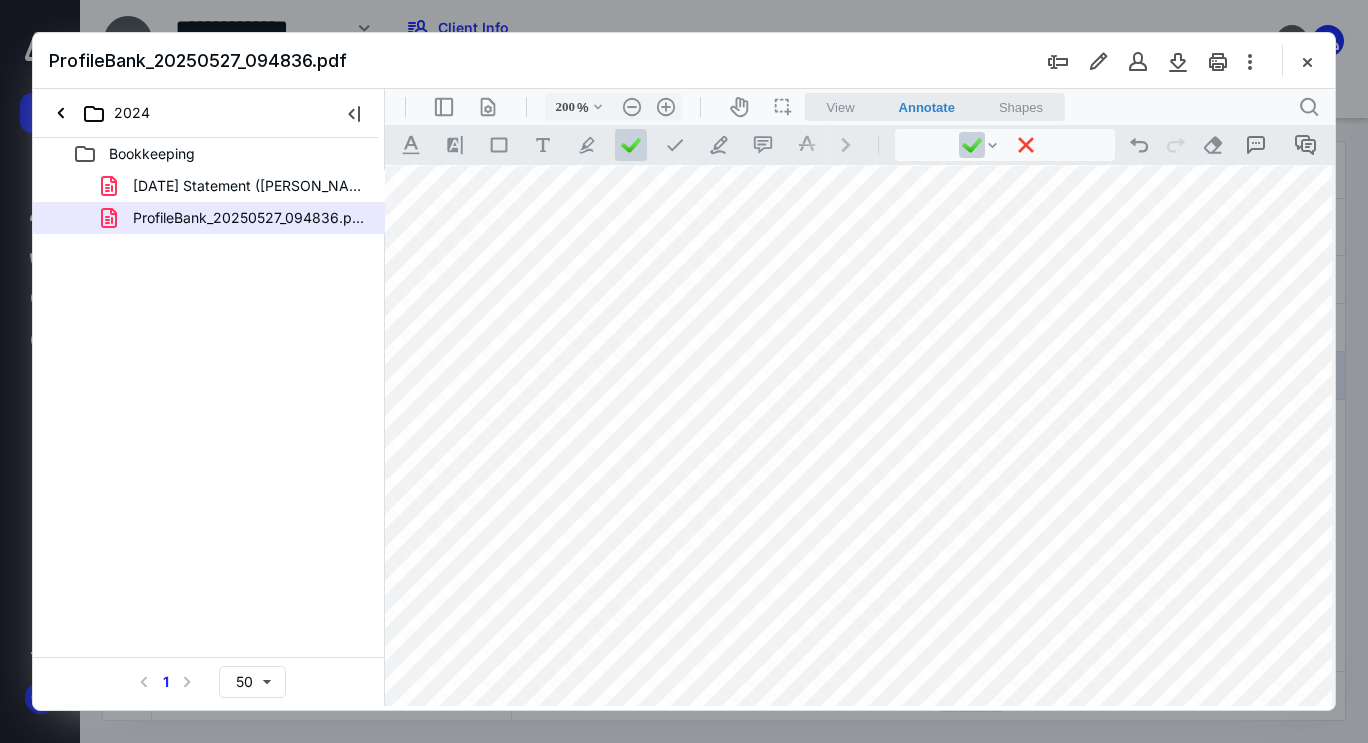 click at bounding box center (966, 695) 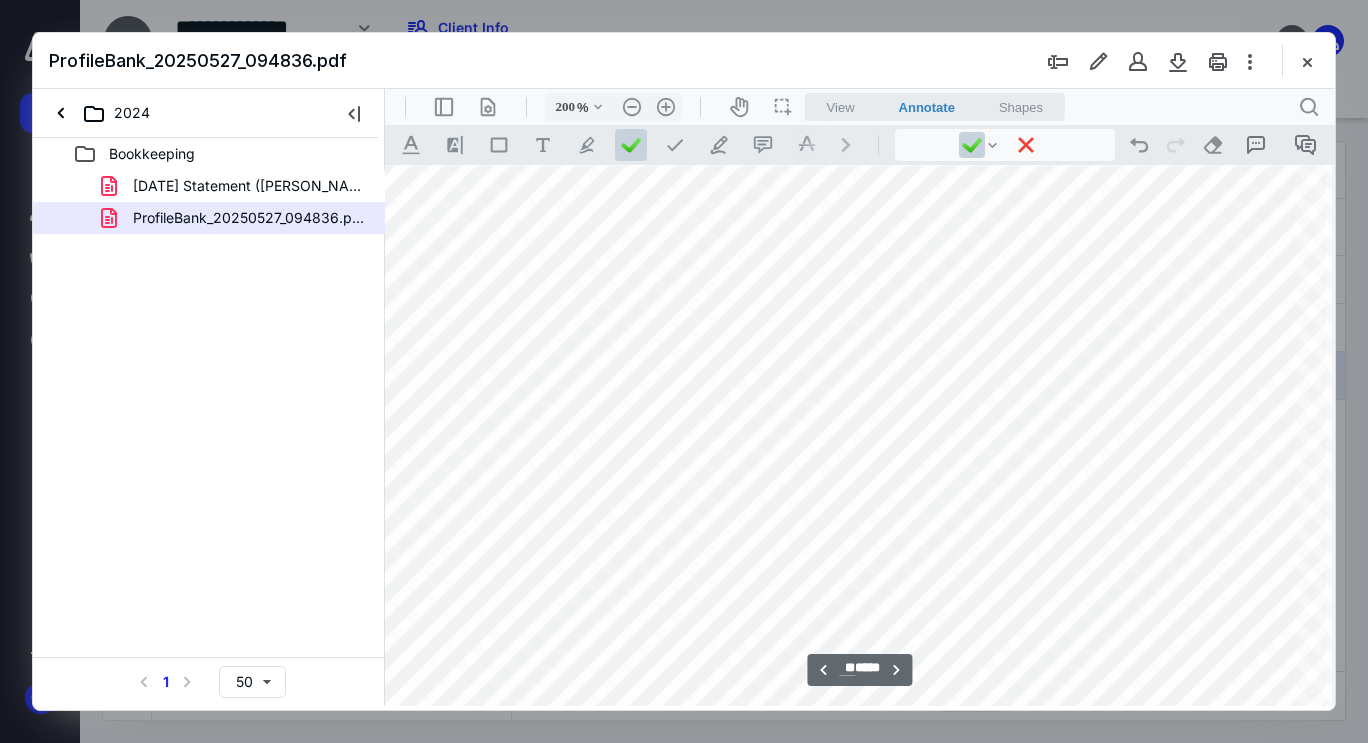 scroll, scrollTop: 38575, scrollLeft: 160, axis: both 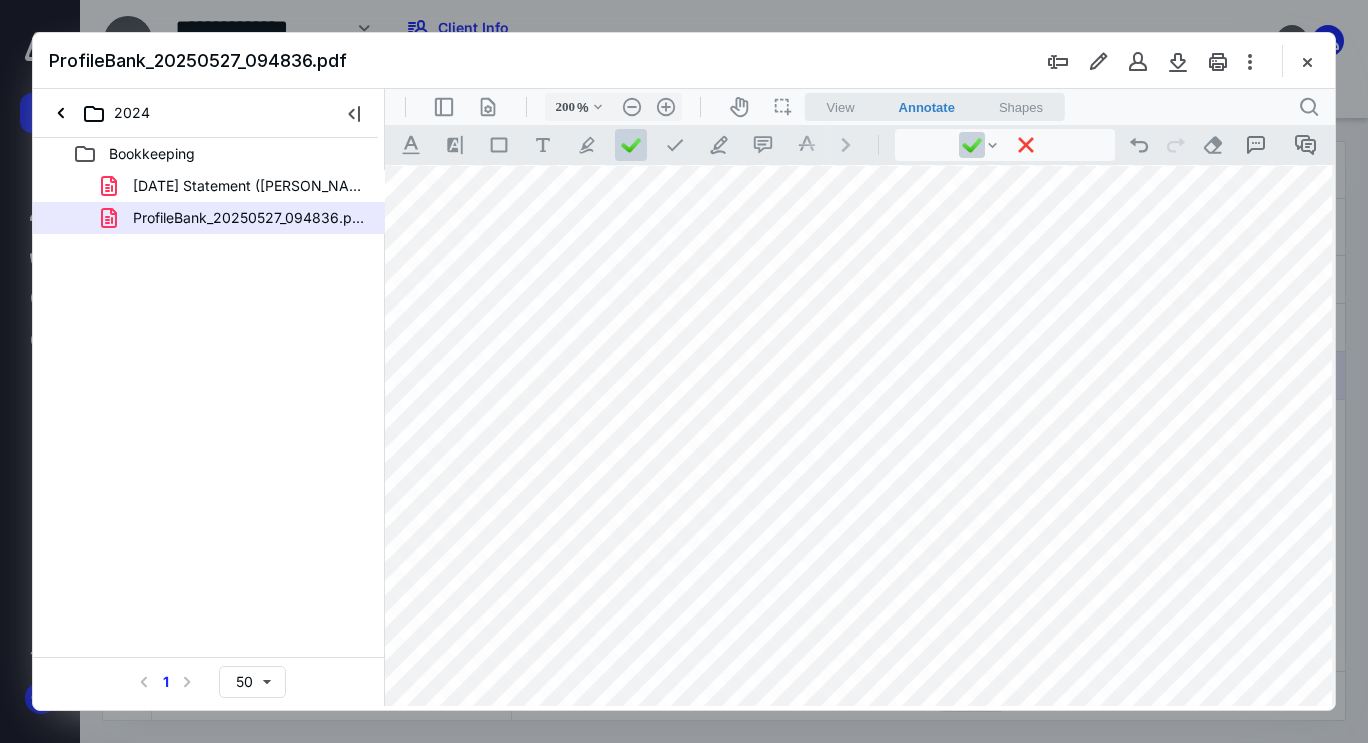 click at bounding box center [1006, 655] 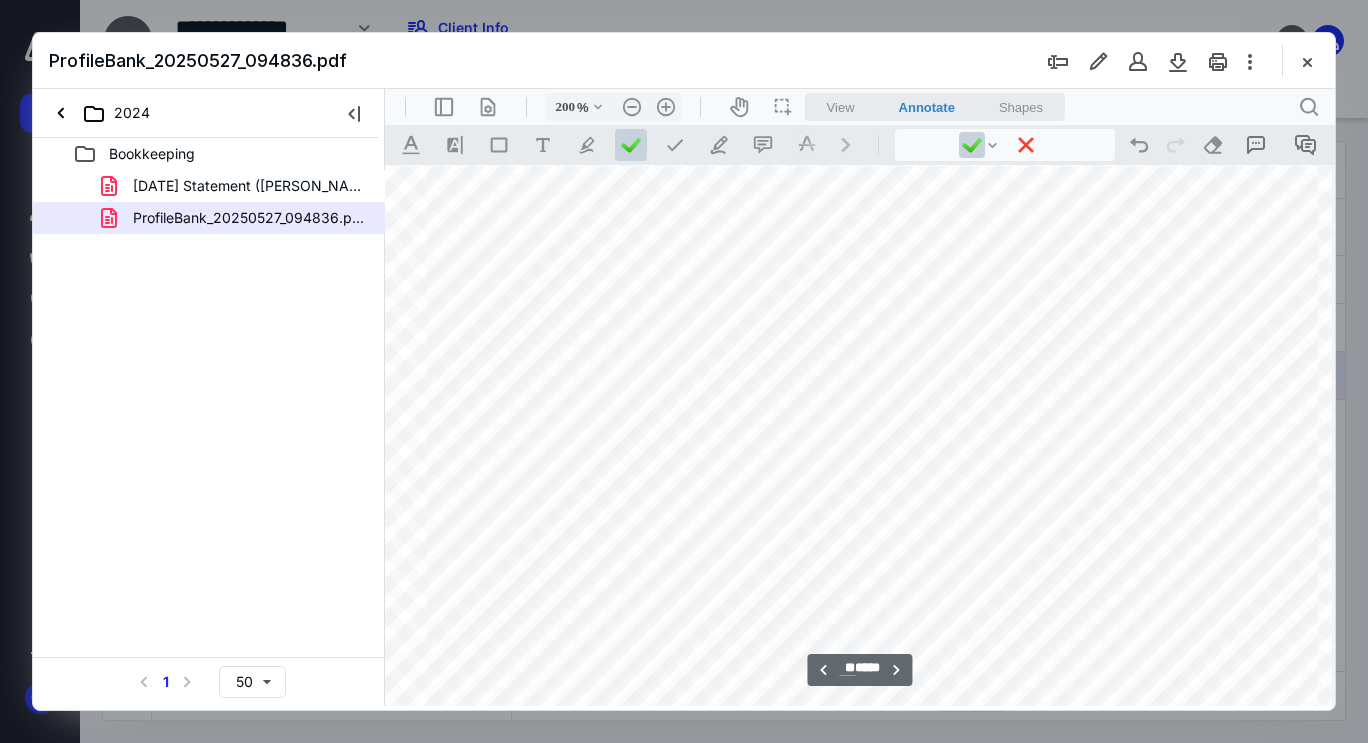 scroll, scrollTop: 38615, scrollLeft: 80, axis: both 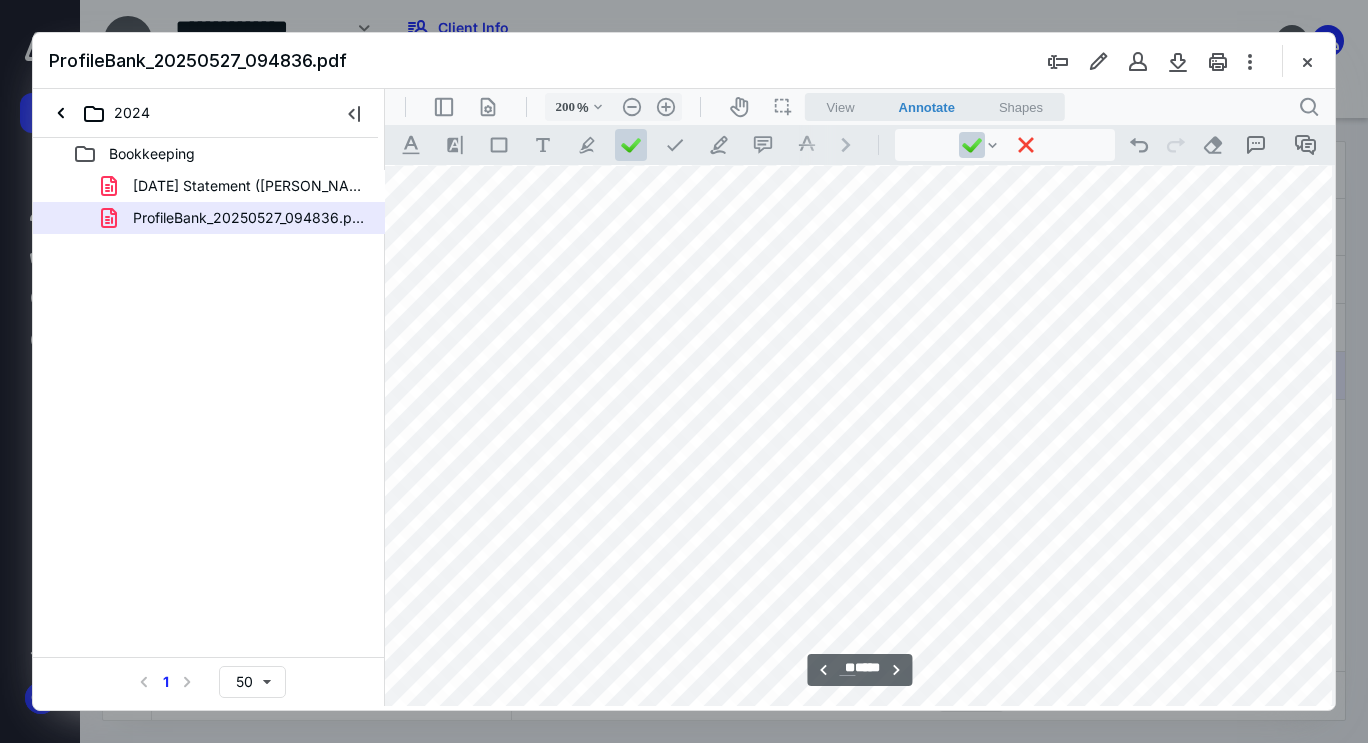 click at bounding box center [1086, 615] 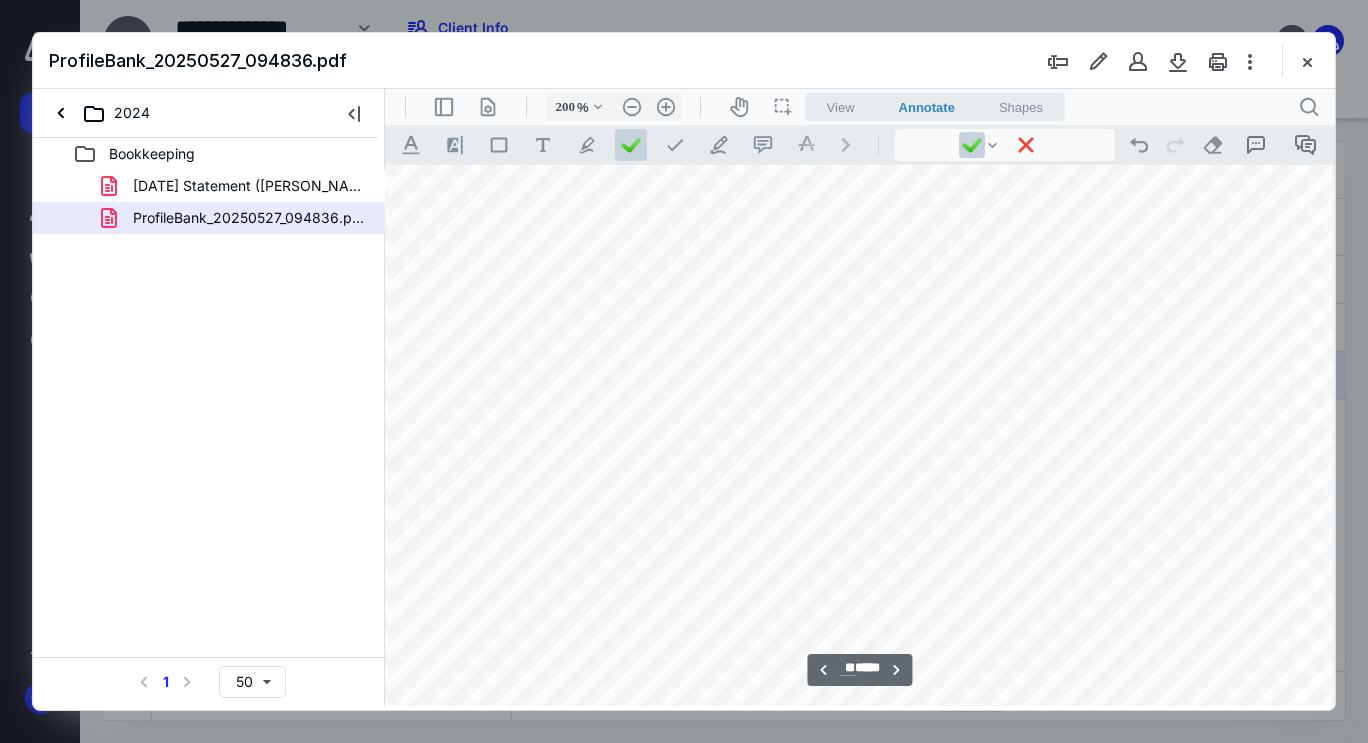 scroll, scrollTop: 38815, scrollLeft: 200, axis: both 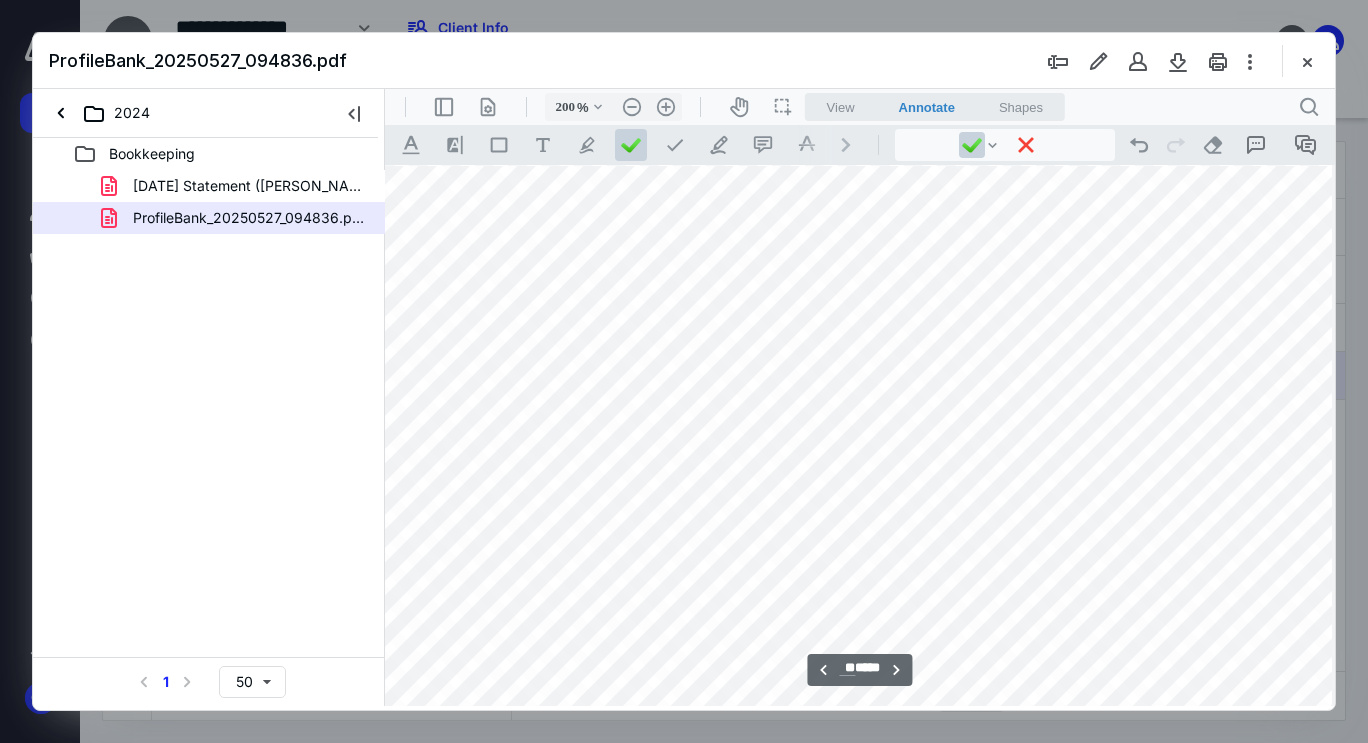 click at bounding box center (966, 415) 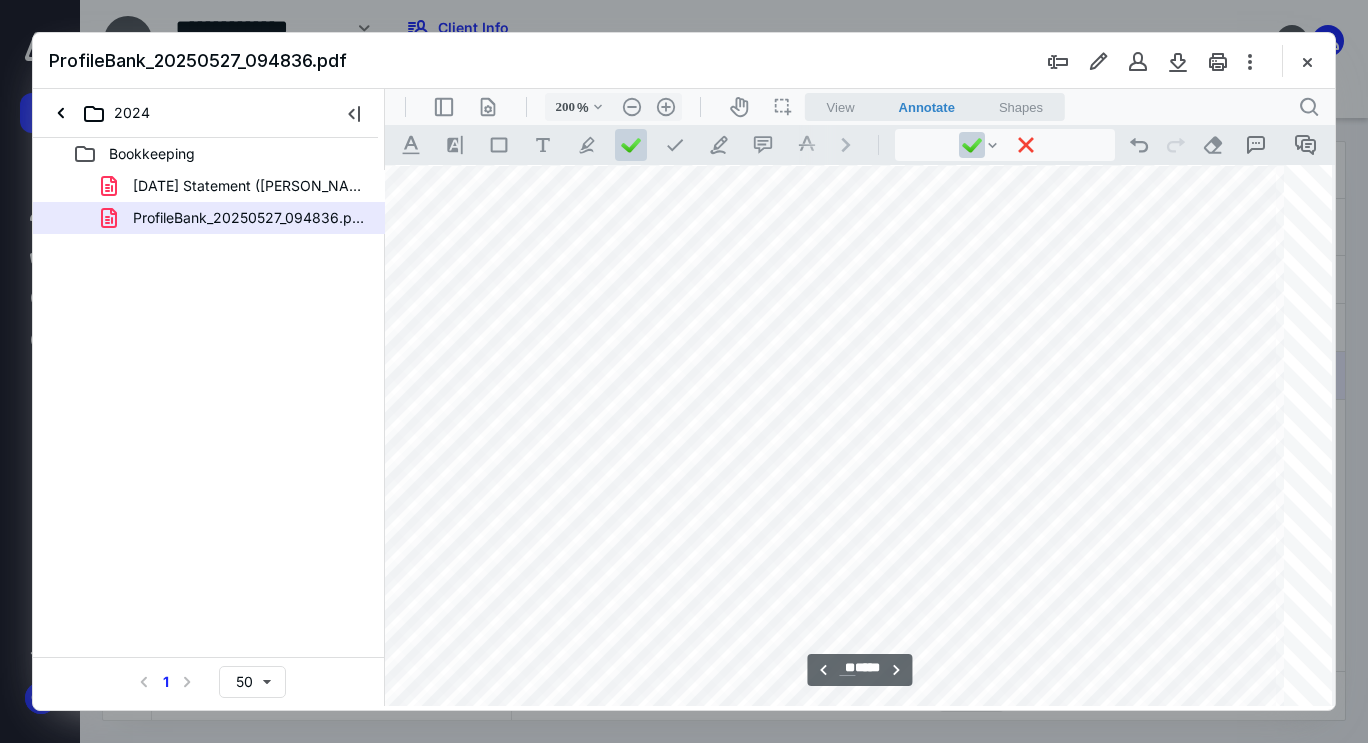 scroll, scrollTop: 38855, scrollLeft: 200, axis: both 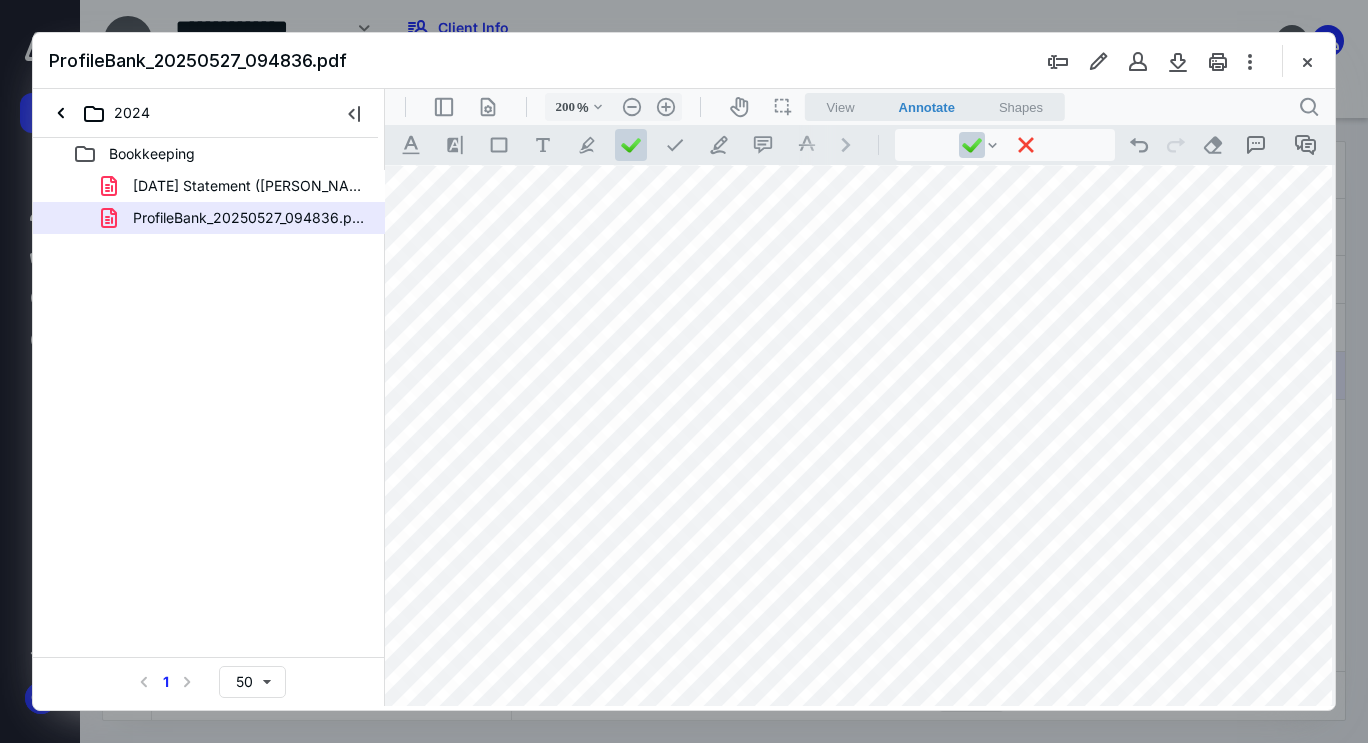 click at bounding box center (966, 375) 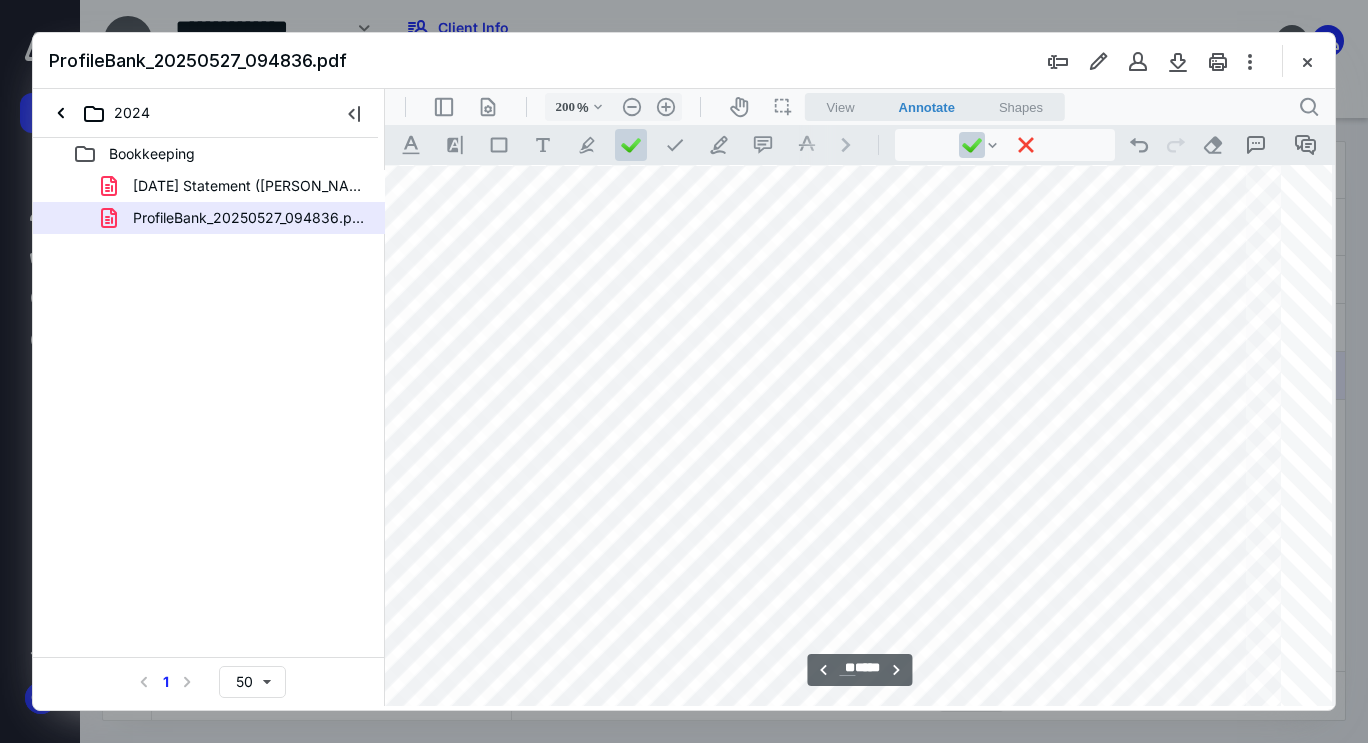 scroll, scrollTop: 38855, scrollLeft: 200, axis: both 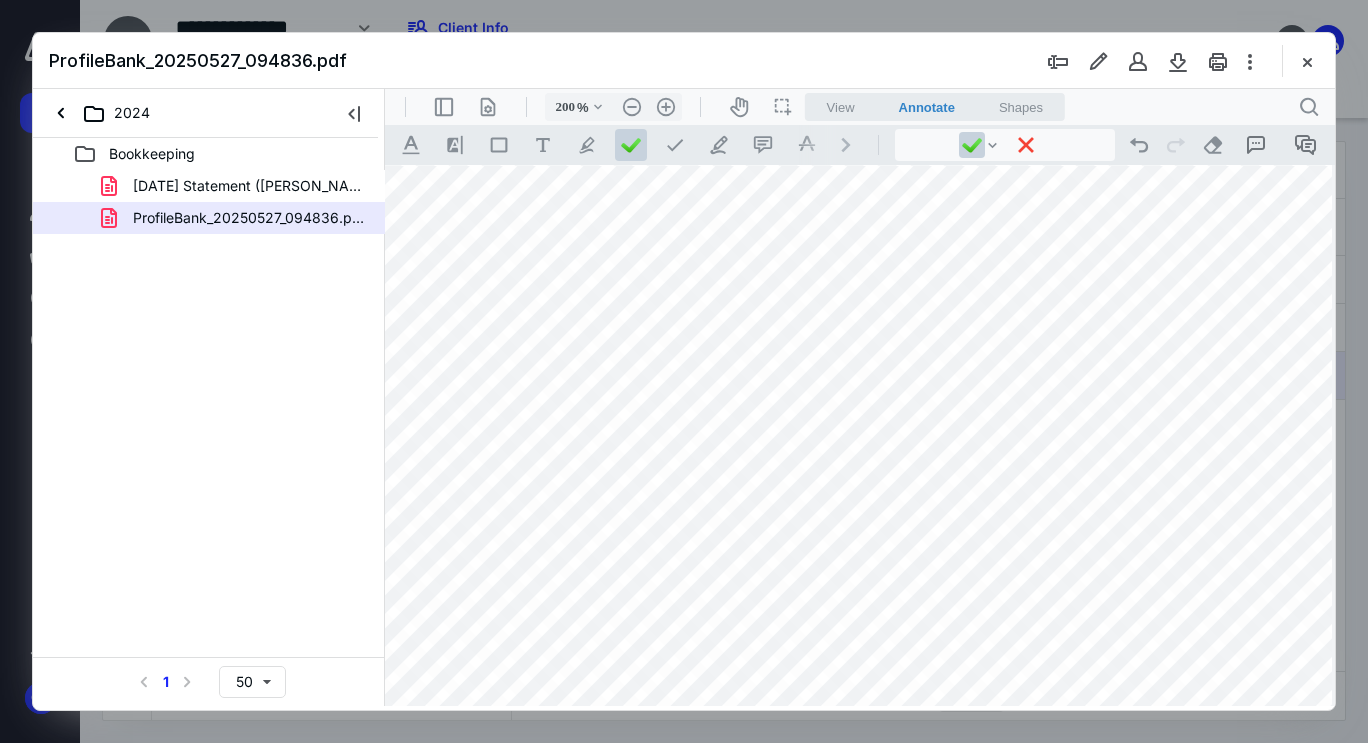 click at bounding box center [966, 375] 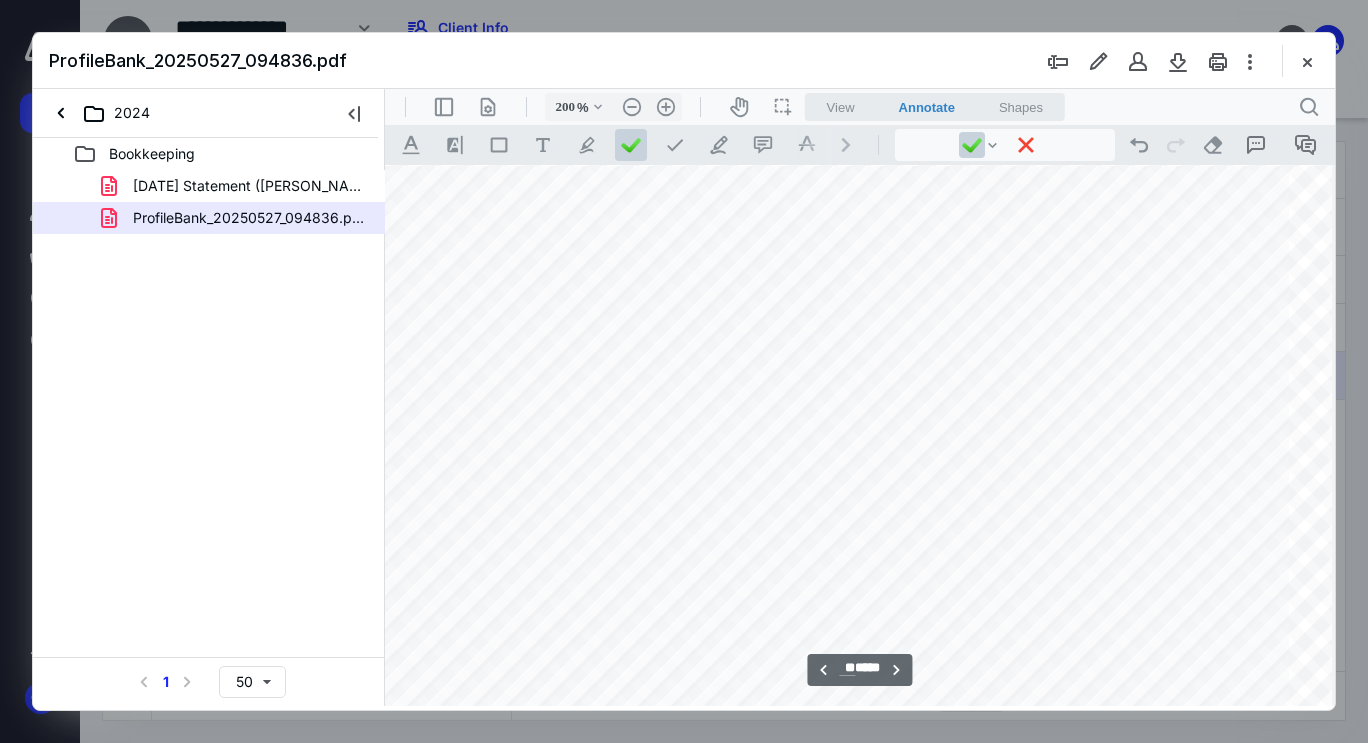 scroll, scrollTop: 38855, scrollLeft: 200, axis: both 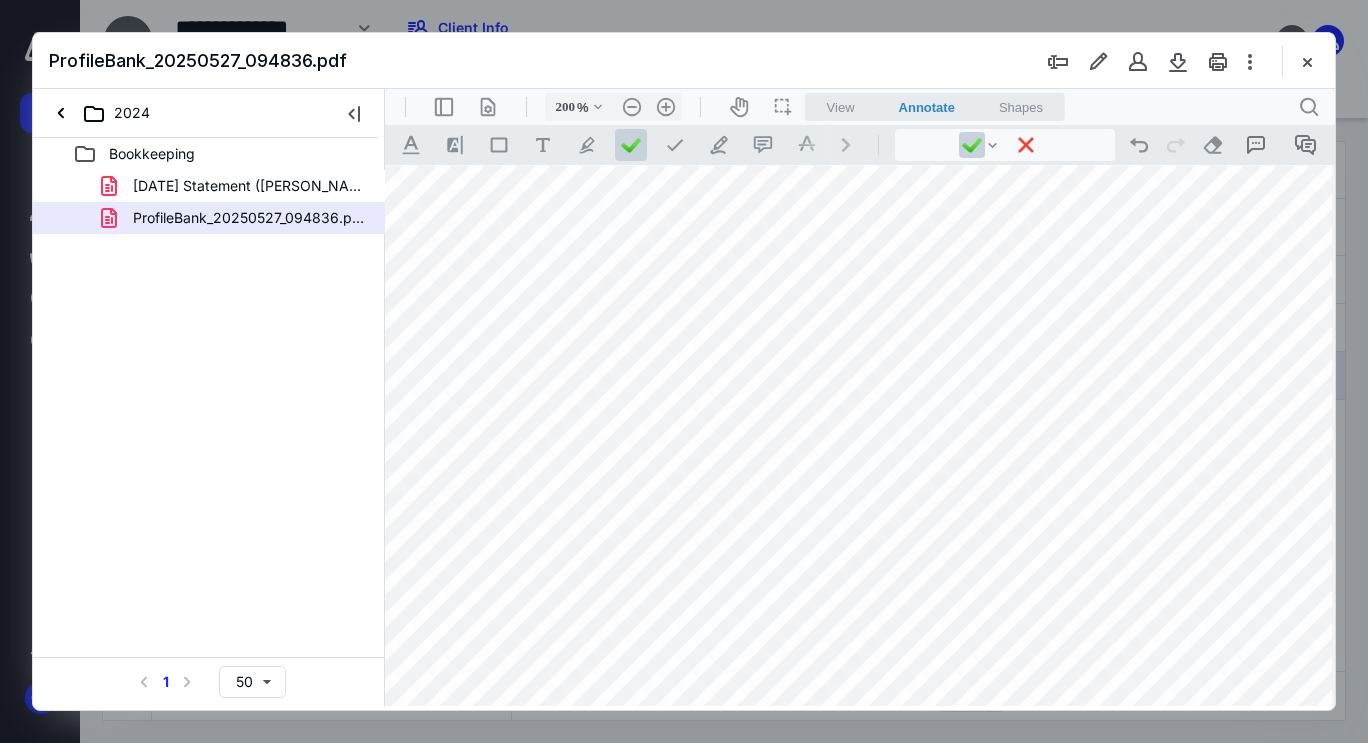 click at bounding box center [966, 375] 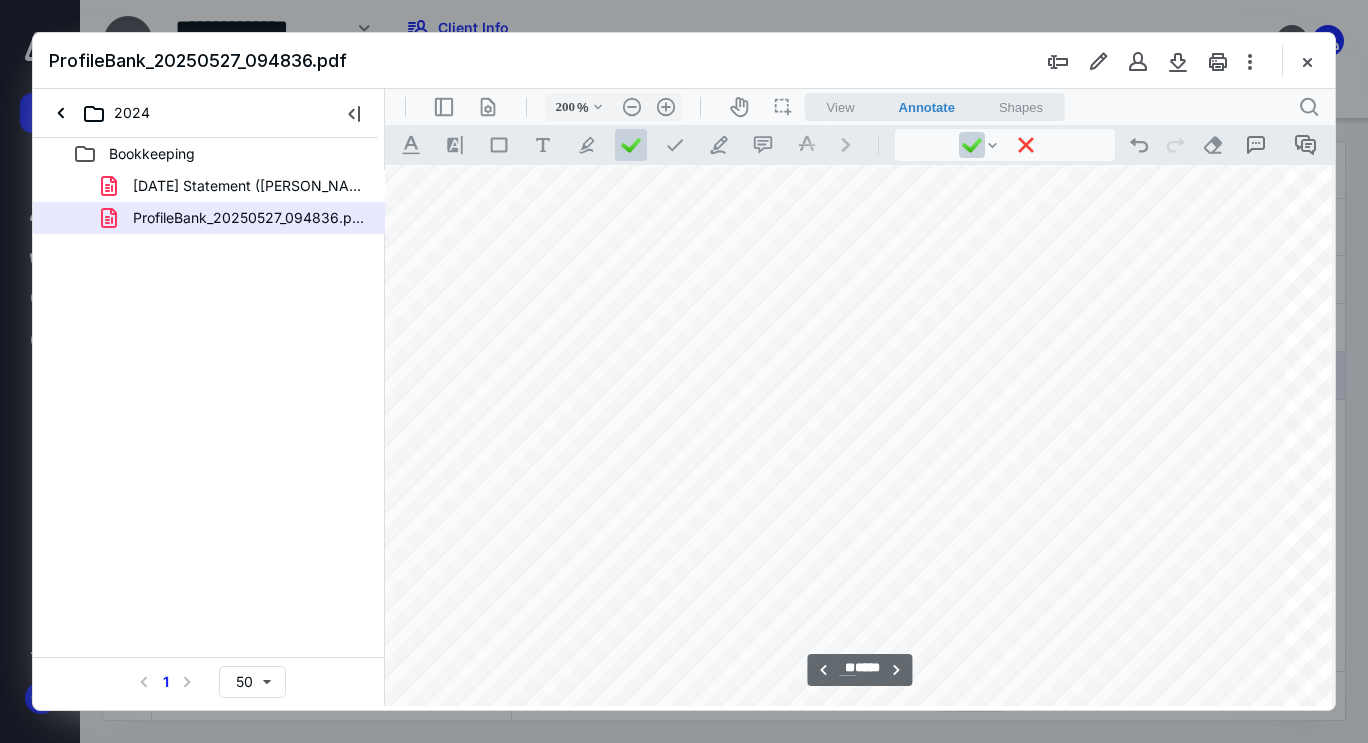 scroll, scrollTop: 38895, scrollLeft: 200, axis: both 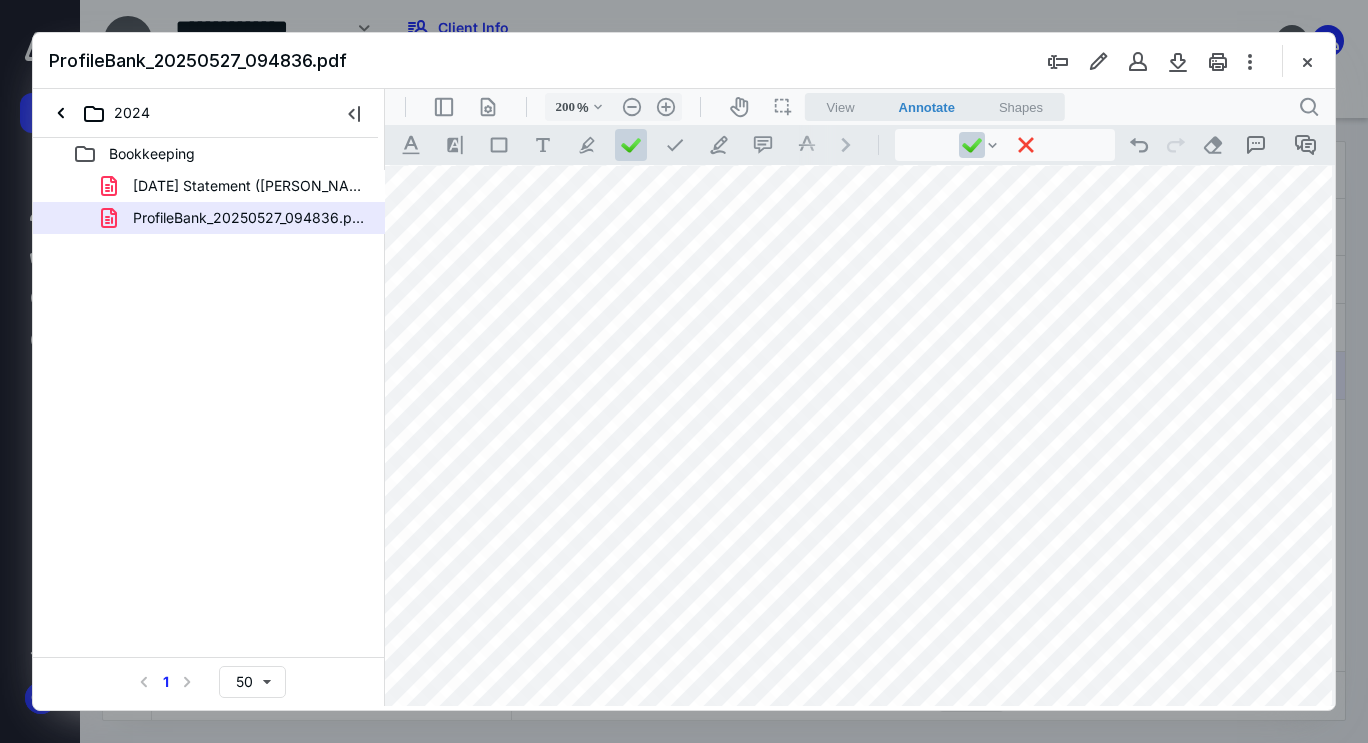 click at bounding box center (966, 335) 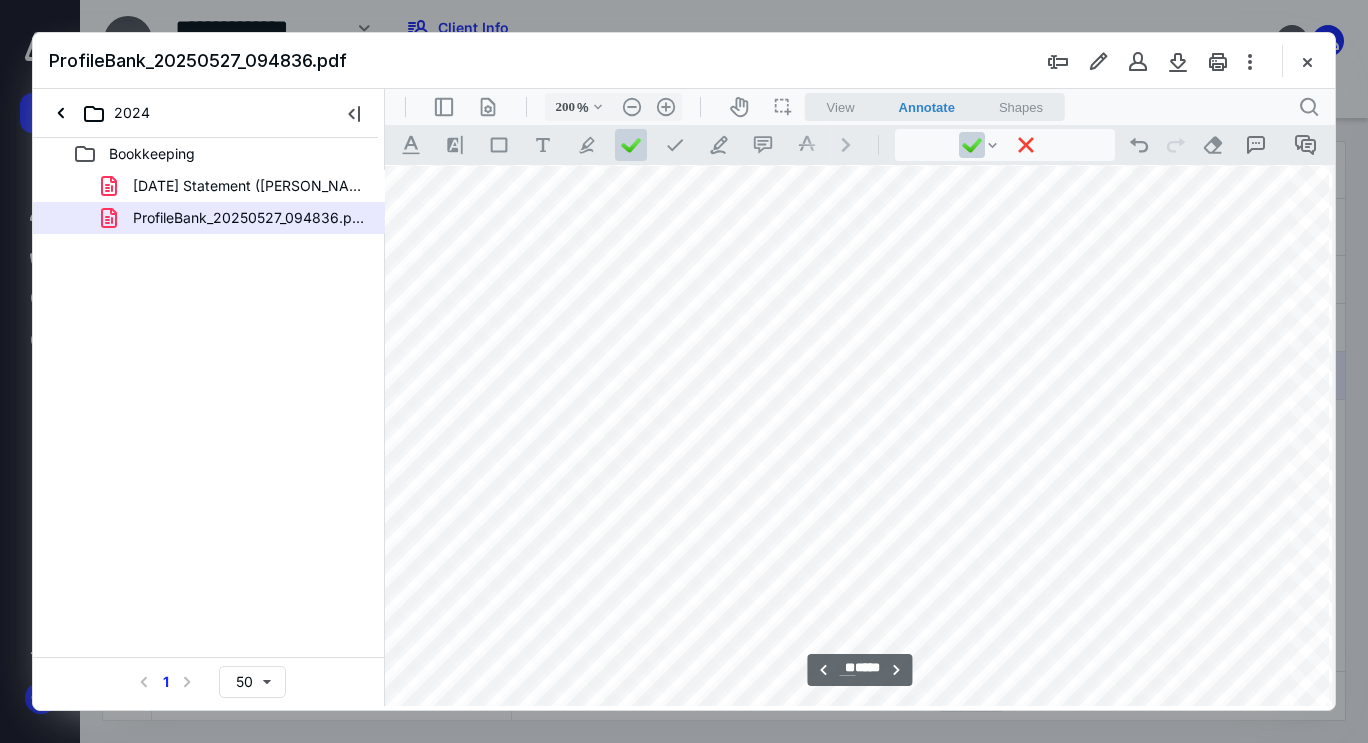 scroll, scrollTop: 38935, scrollLeft: 200, axis: both 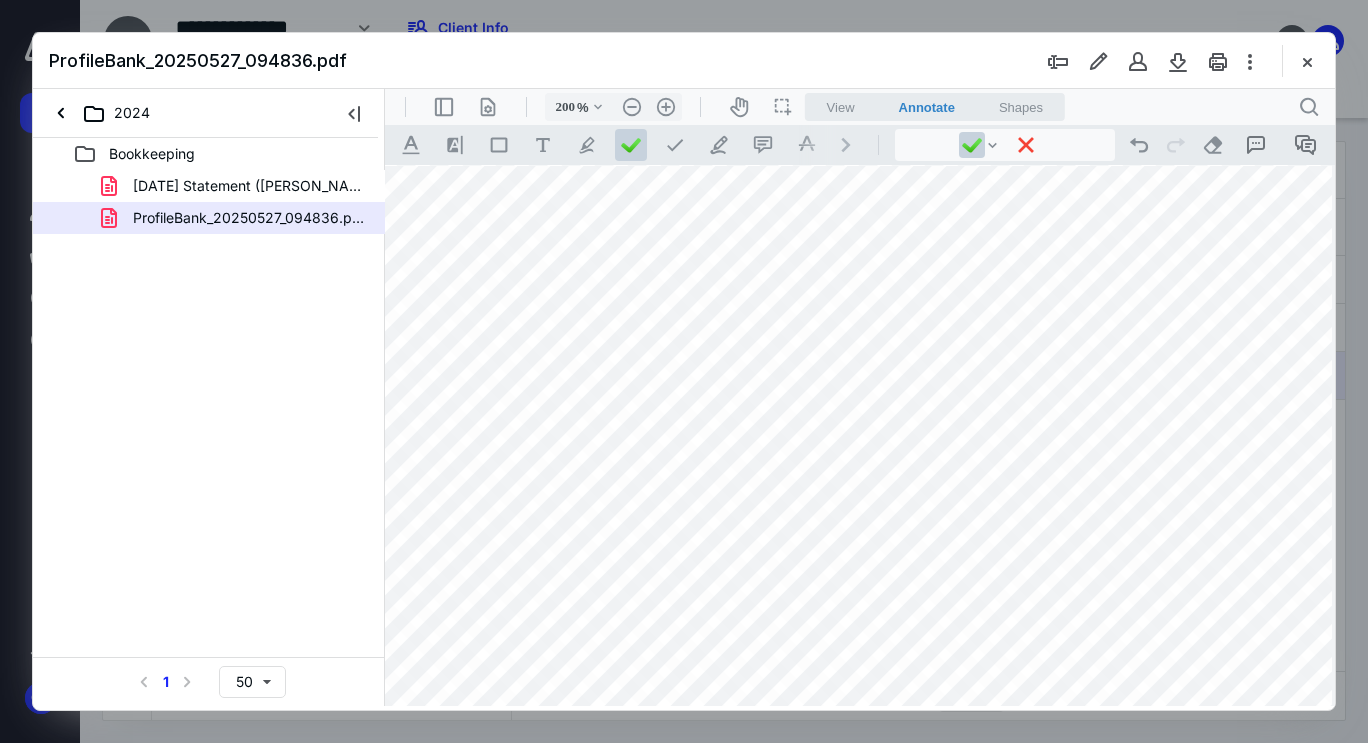 click at bounding box center [966, 295] 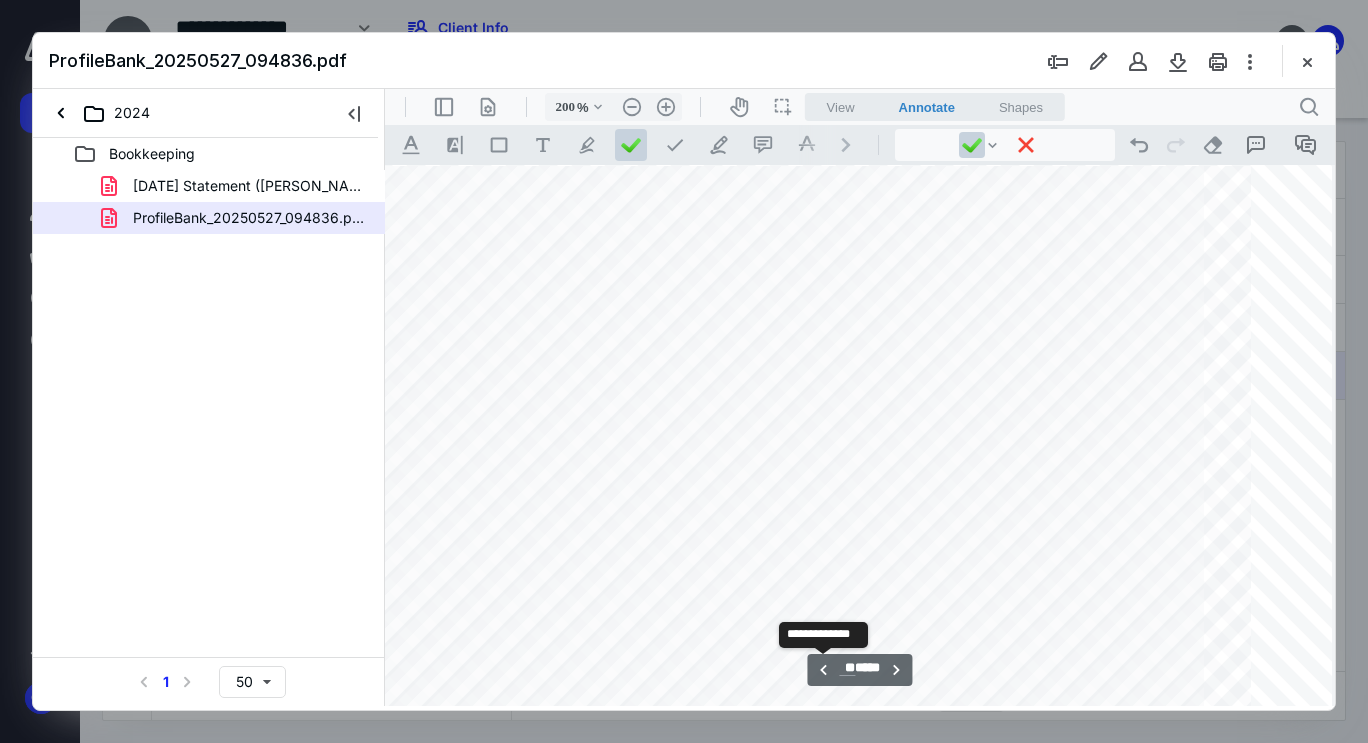 scroll, scrollTop: 39055, scrollLeft: 280, axis: both 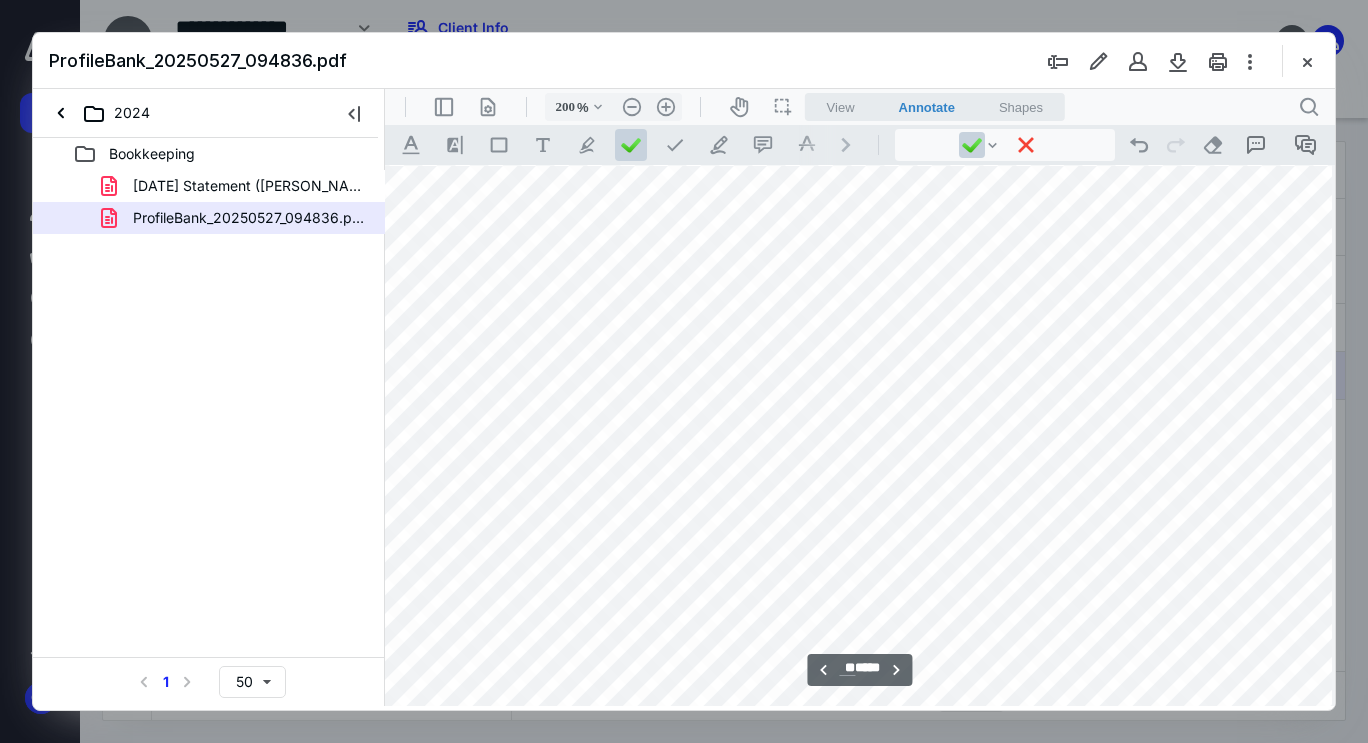 click at bounding box center [886, 175] 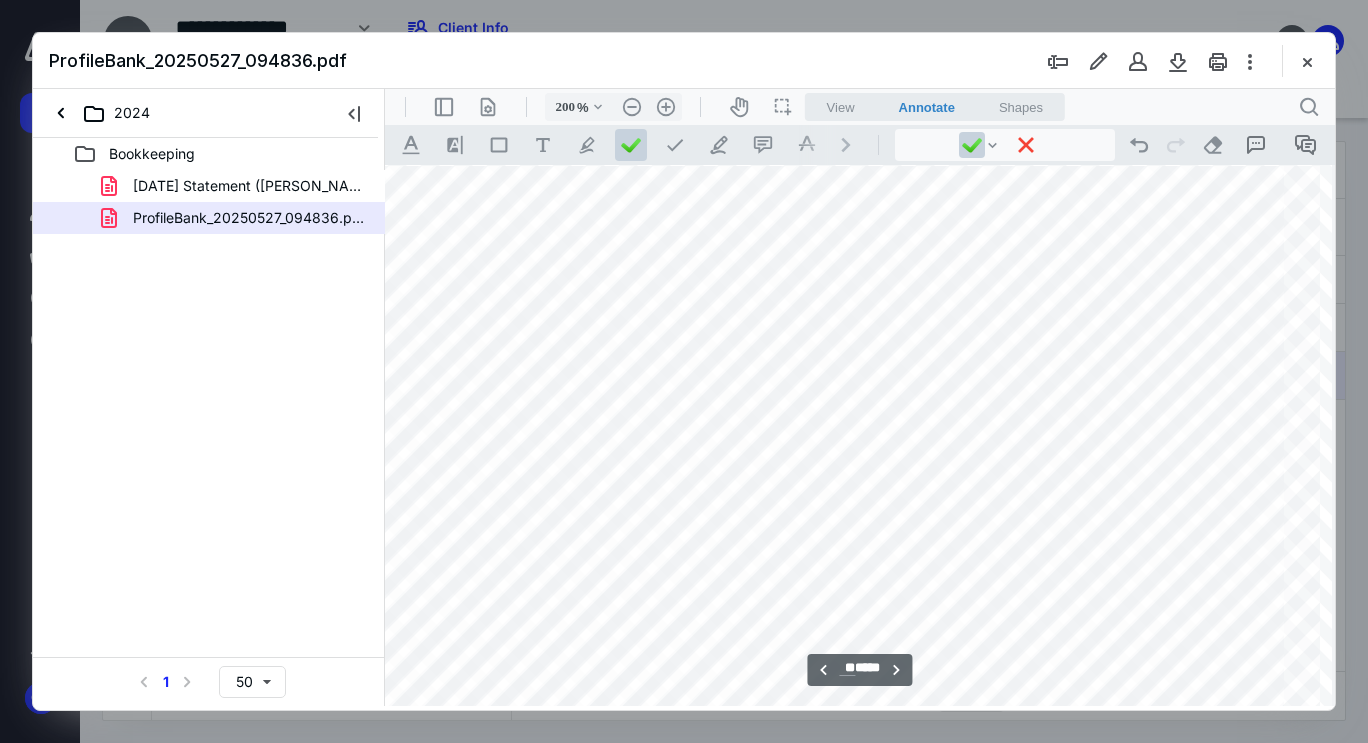 scroll, scrollTop: 39055, scrollLeft: 160, axis: both 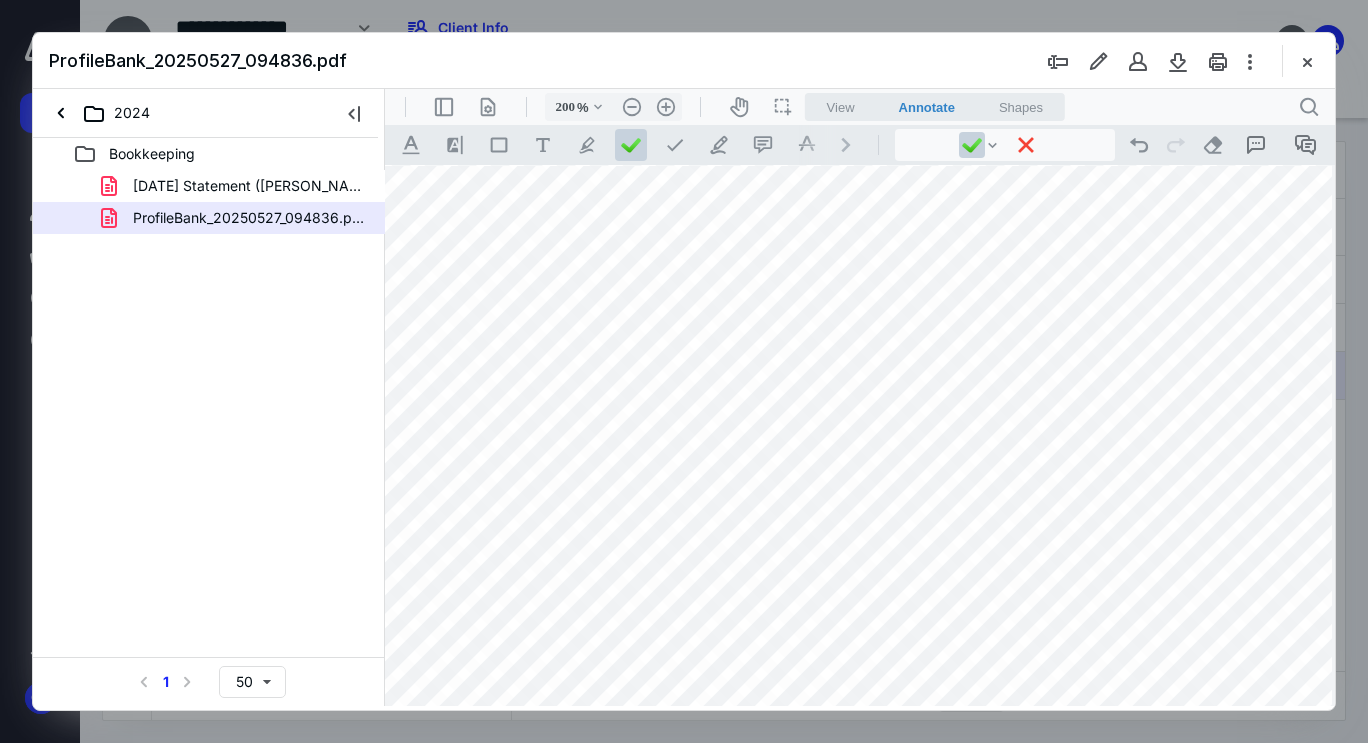 click at bounding box center (1006, 175) 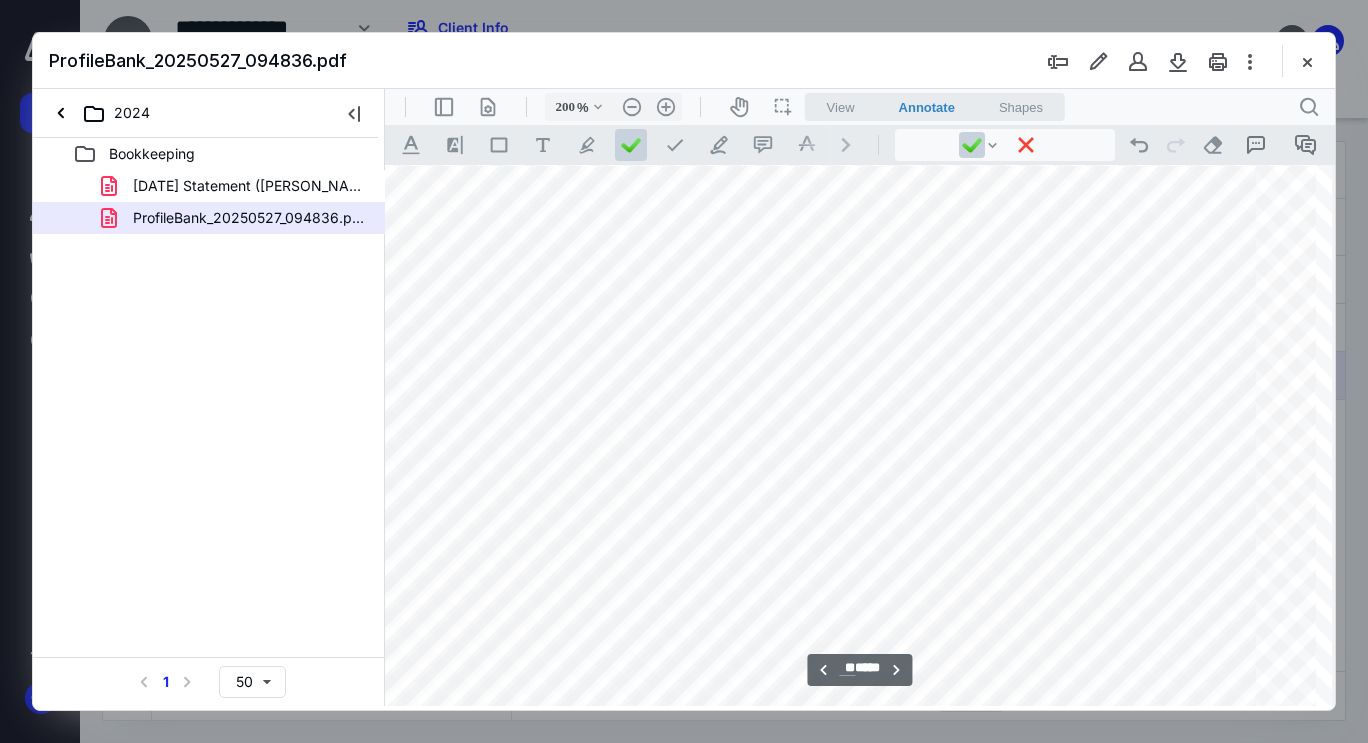 scroll, scrollTop: 39095, scrollLeft: 200, axis: both 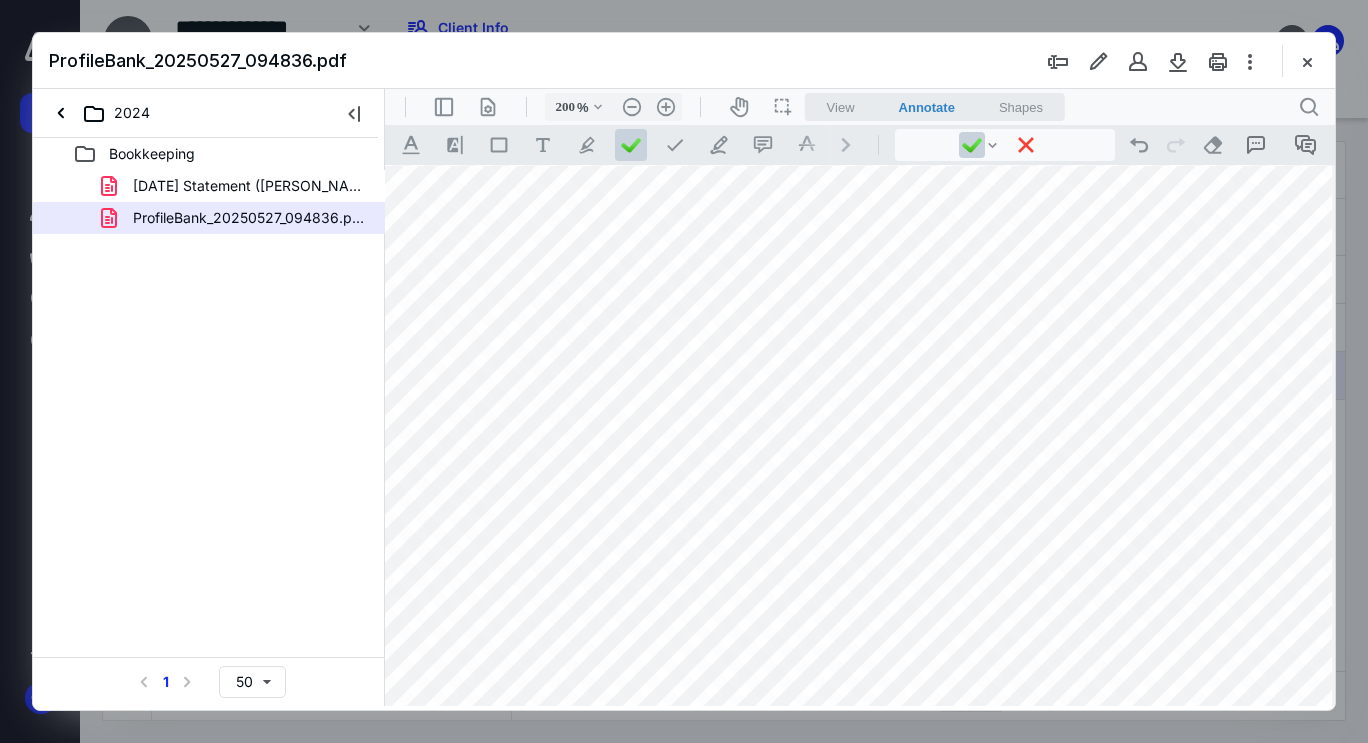click at bounding box center [966, 135] 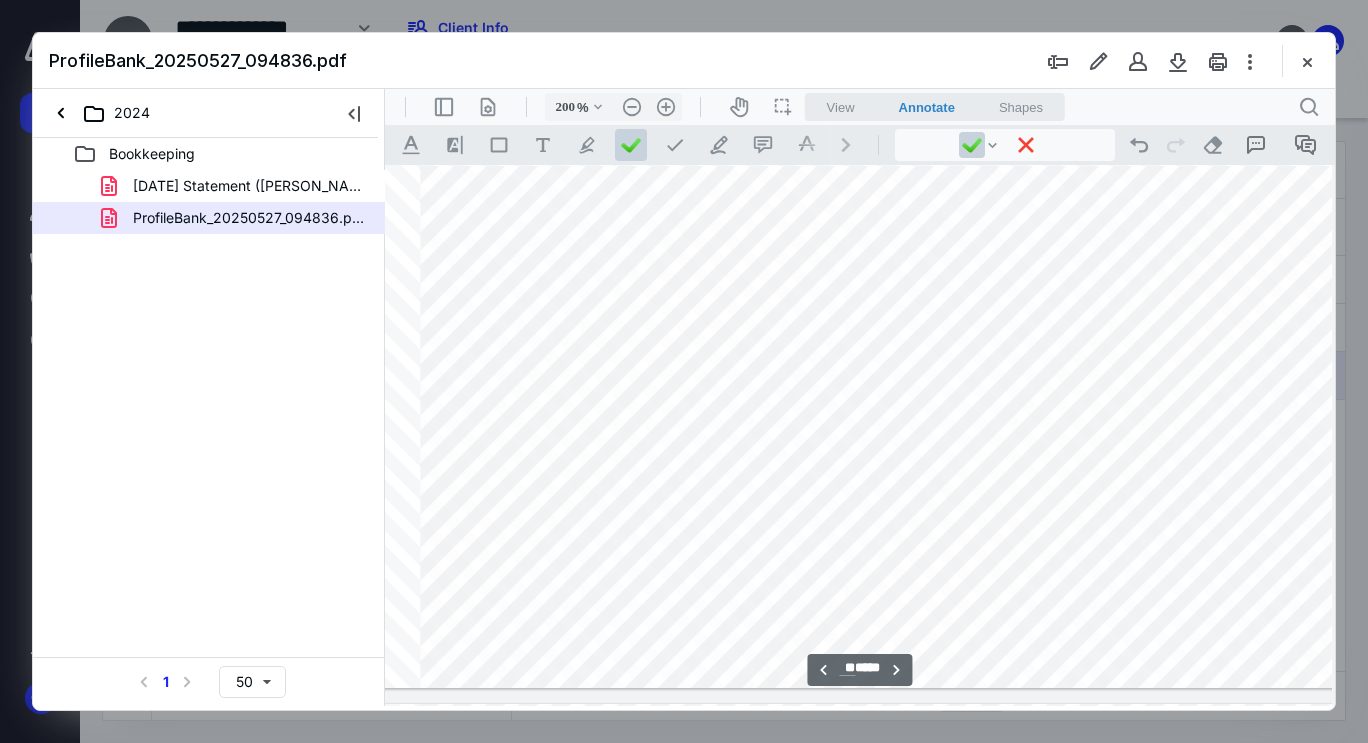 scroll, scrollTop: 39135, scrollLeft: 80, axis: both 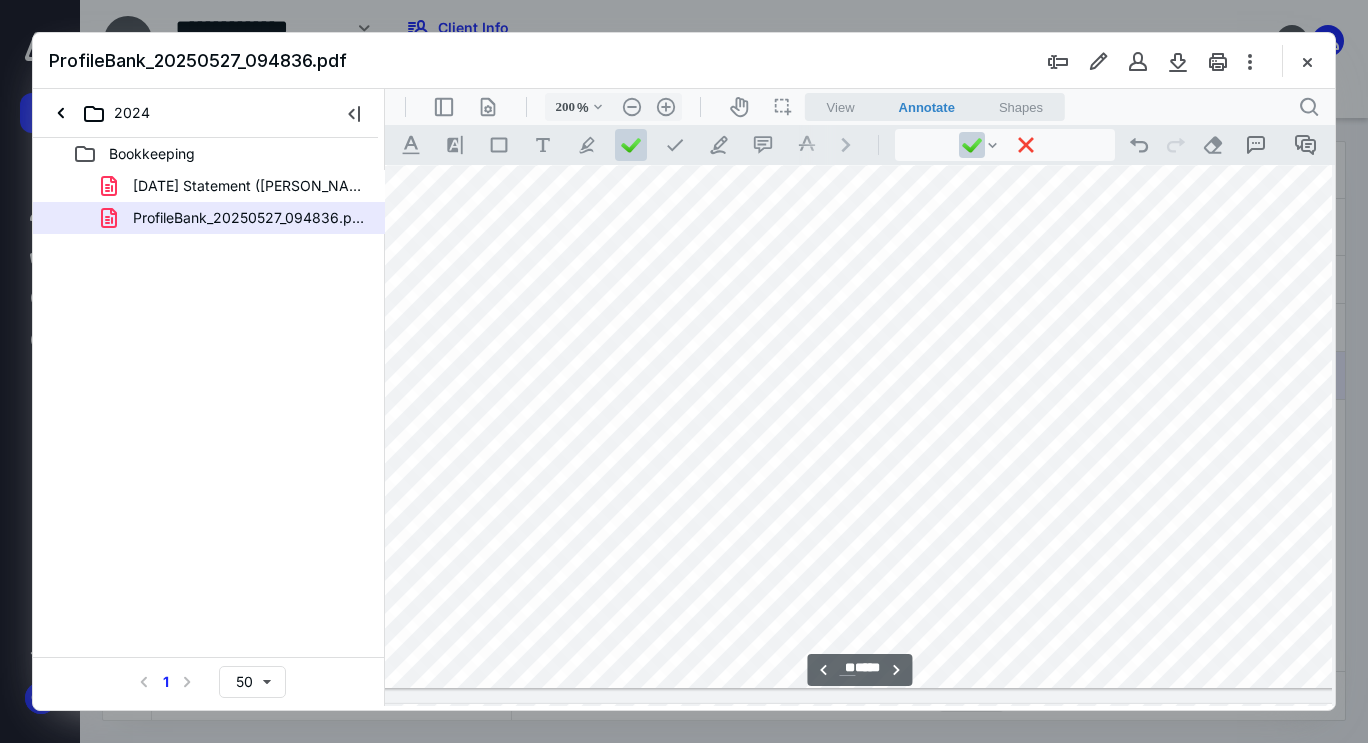 drag, startPoint x: 1208, startPoint y: 501, endPoint x: 1109, endPoint y: 621, distance: 155.56671 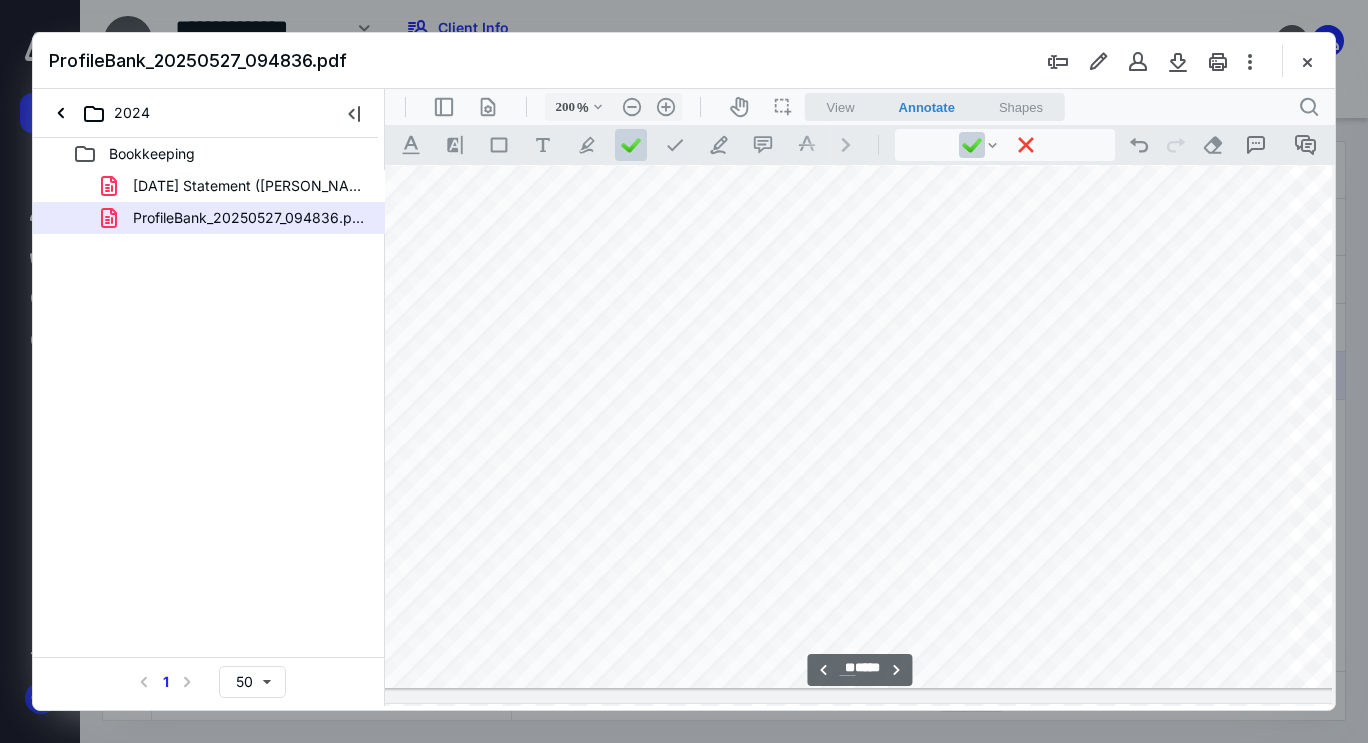 scroll, scrollTop: 39135, scrollLeft: 200, axis: both 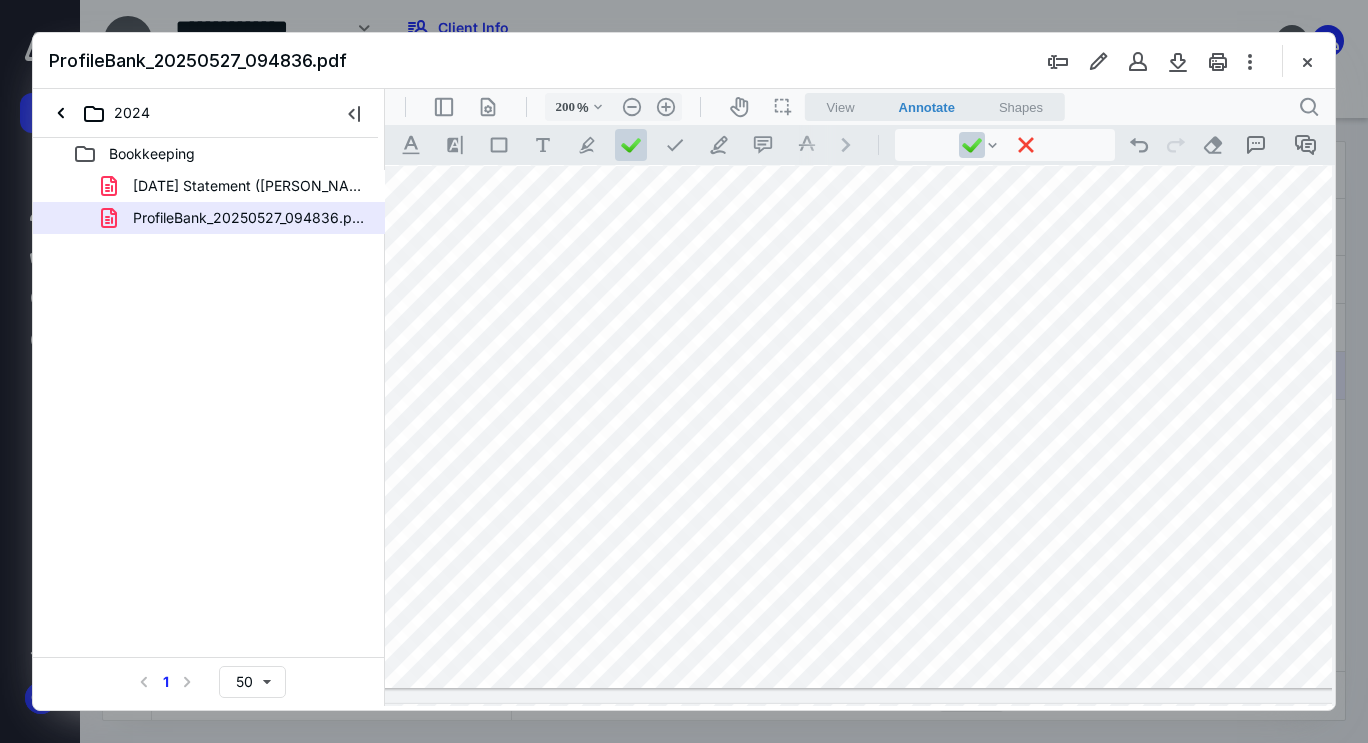 click at bounding box center (966, 95) 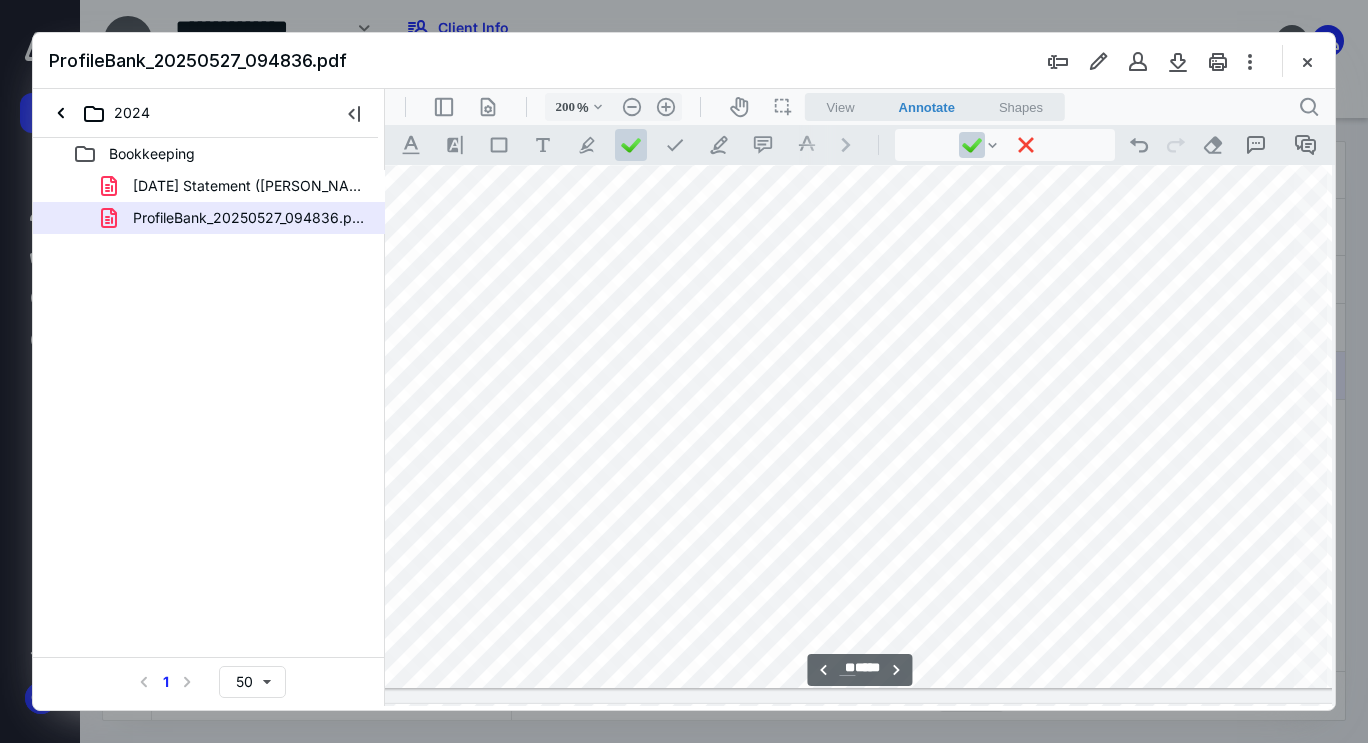 scroll, scrollTop: 39135, scrollLeft: 160, axis: both 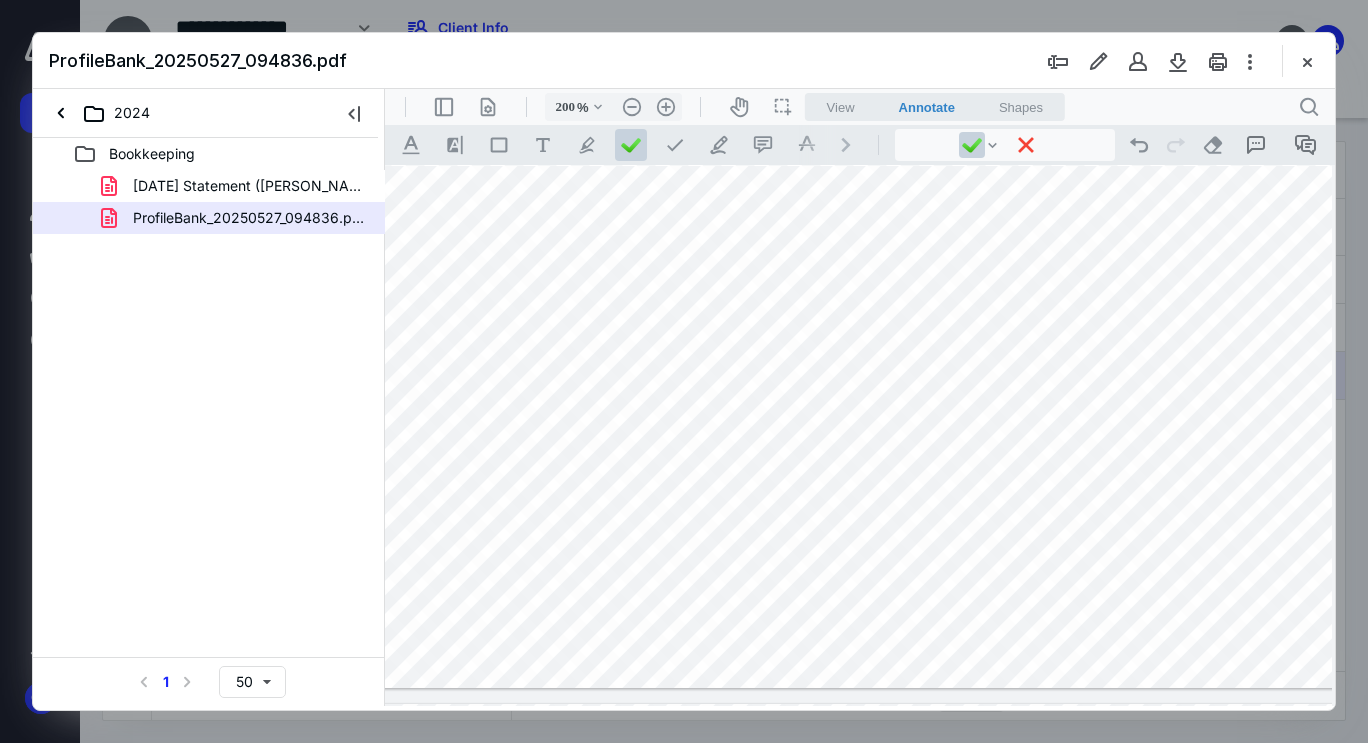 click at bounding box center (1006, 95) 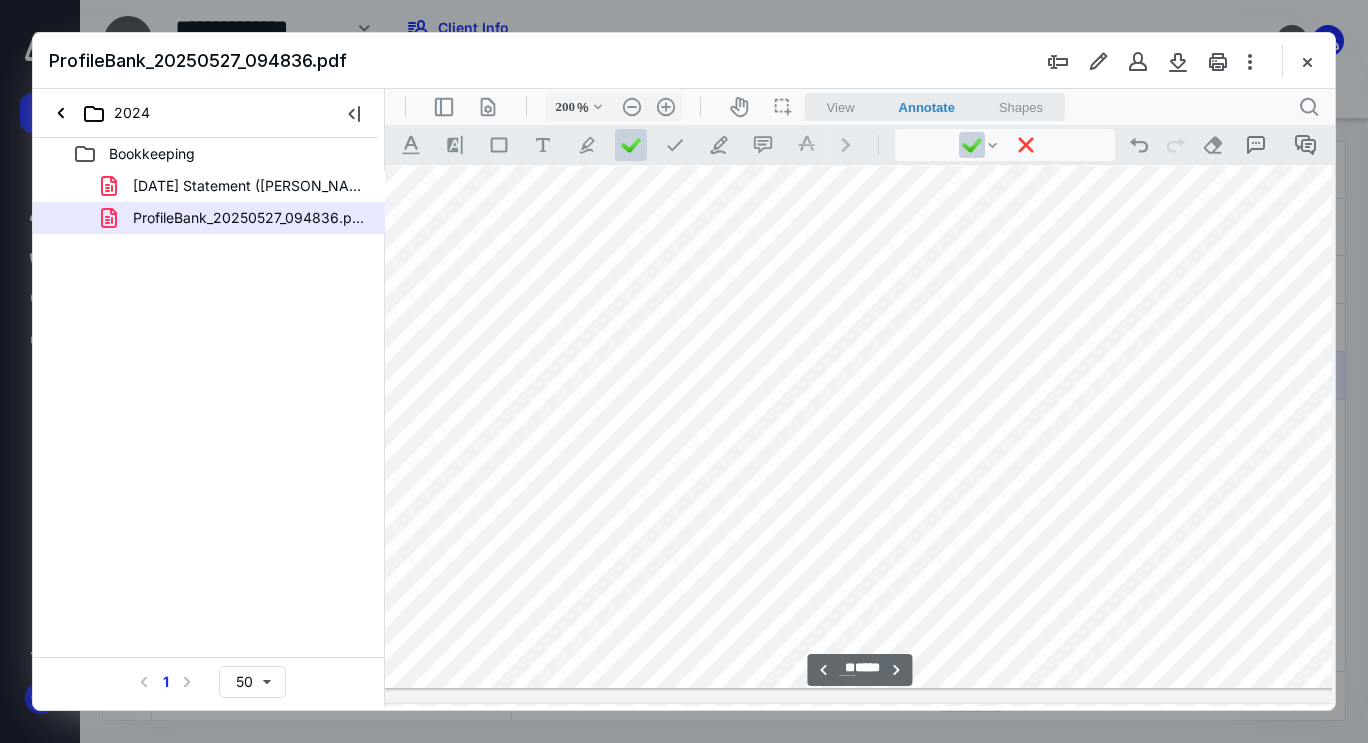 scroll, scrollTop: 39175, scrollLeft: 160, axis: both 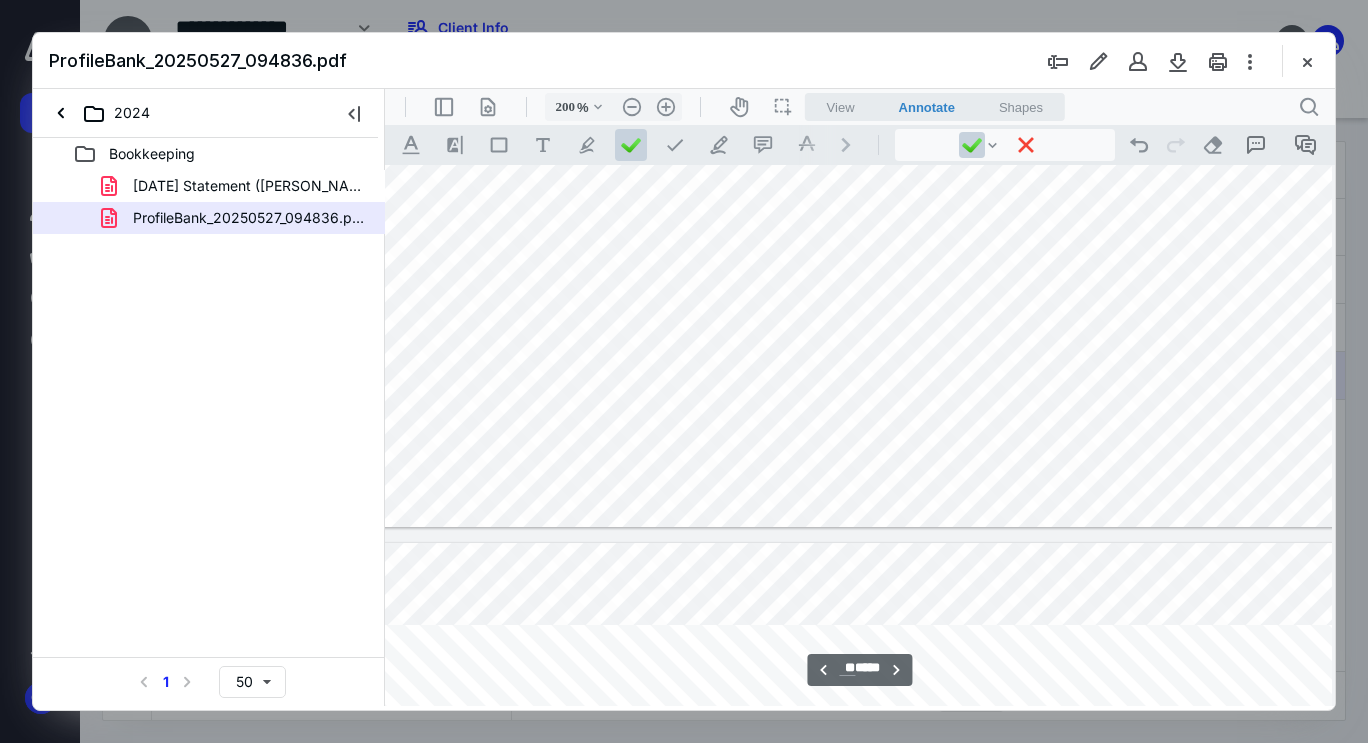 type on "**" 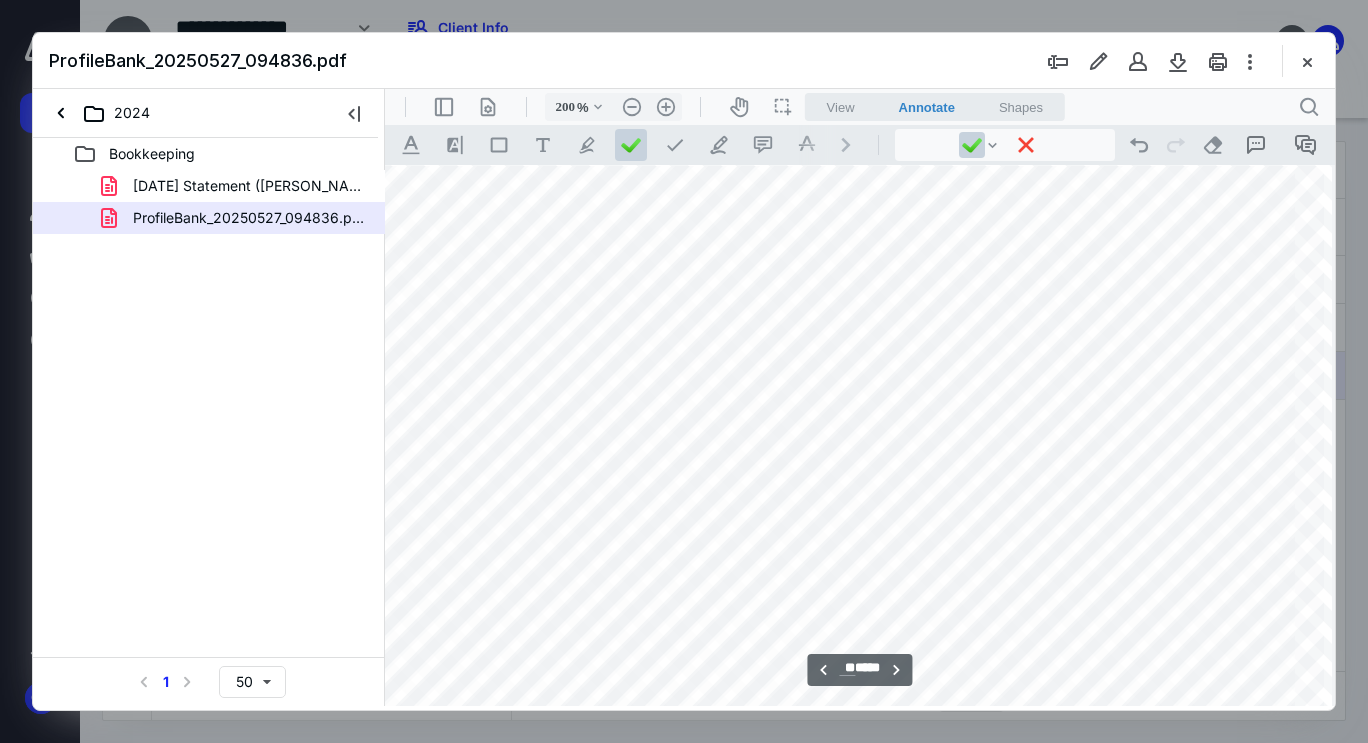 scroll, scrollTop: 39735, scrollLeft: 160, axis: both 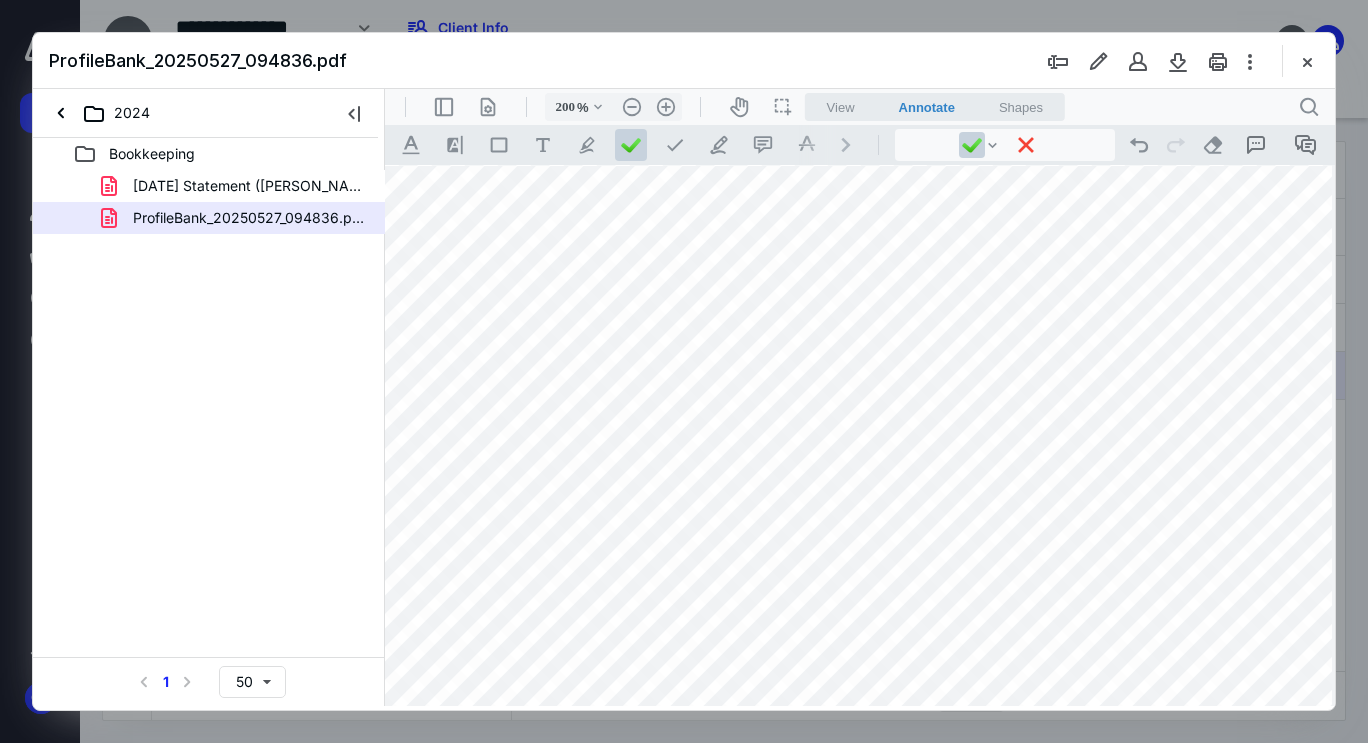 click at bounding box center (1006, 697) 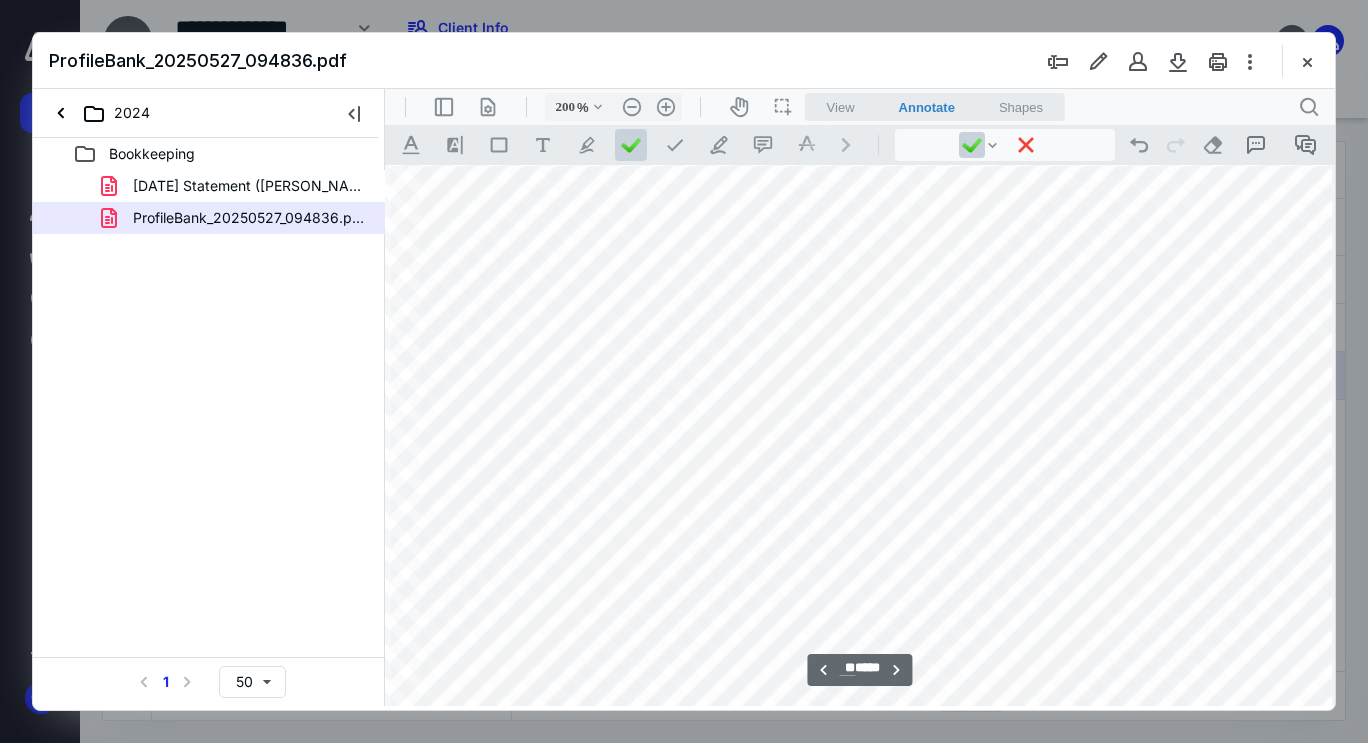 scroll, scrollTop: 39735, scrollLeft: 120, axis: both 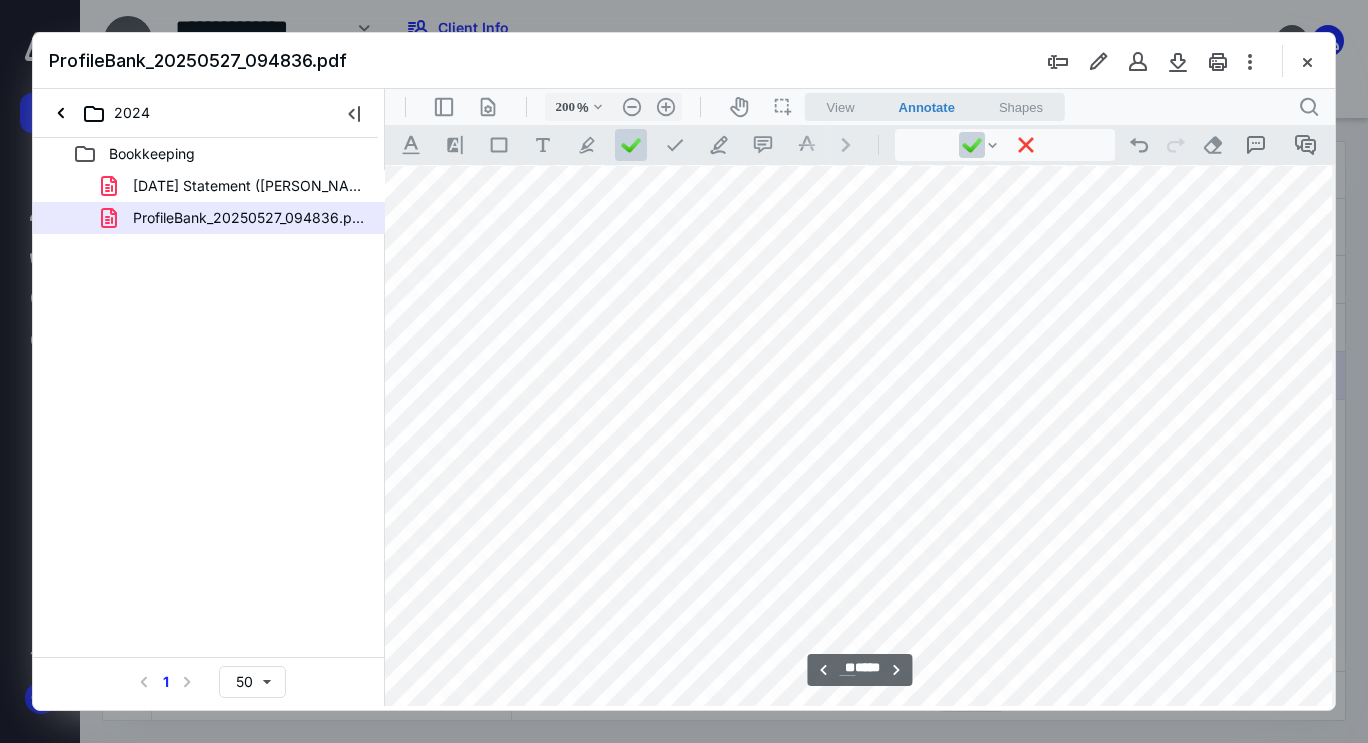 click at bounding box center (1046, 697) 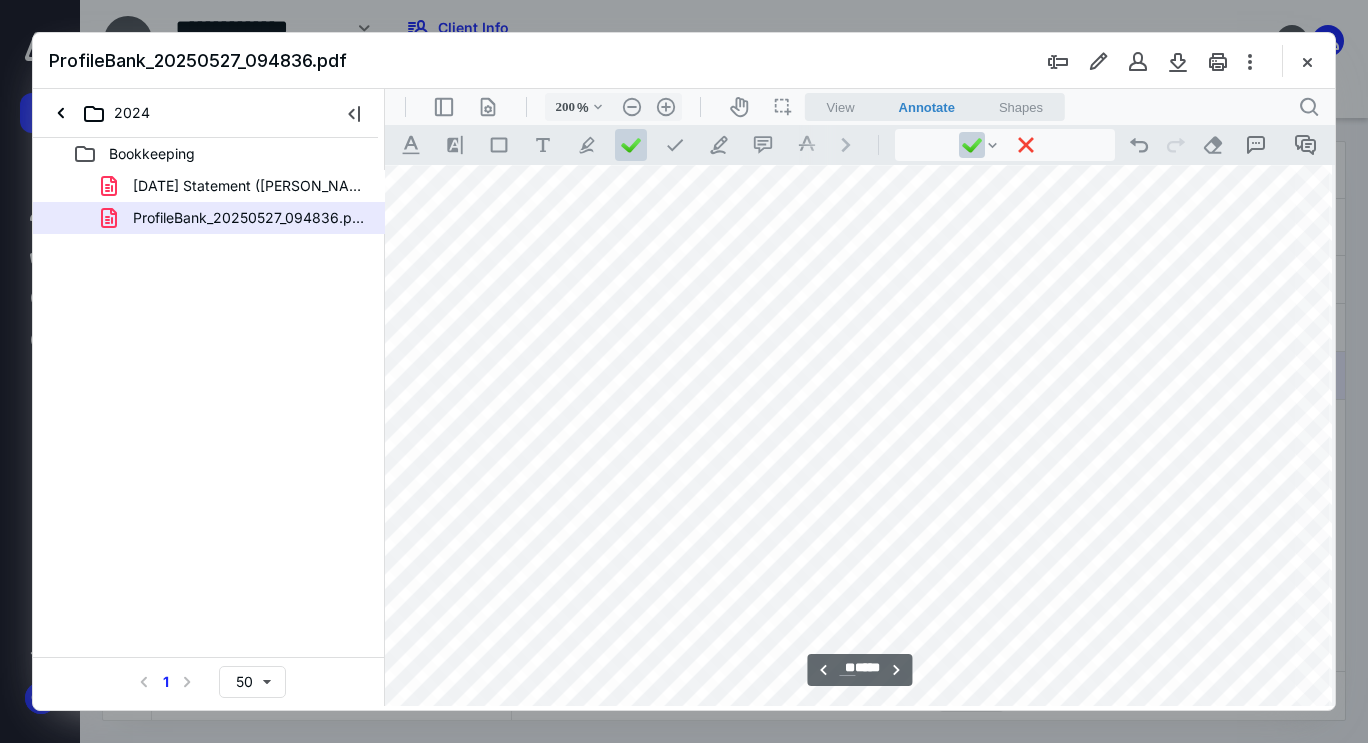 scroll, scrollTop: 39775, scrollLeft: 160, axis: both 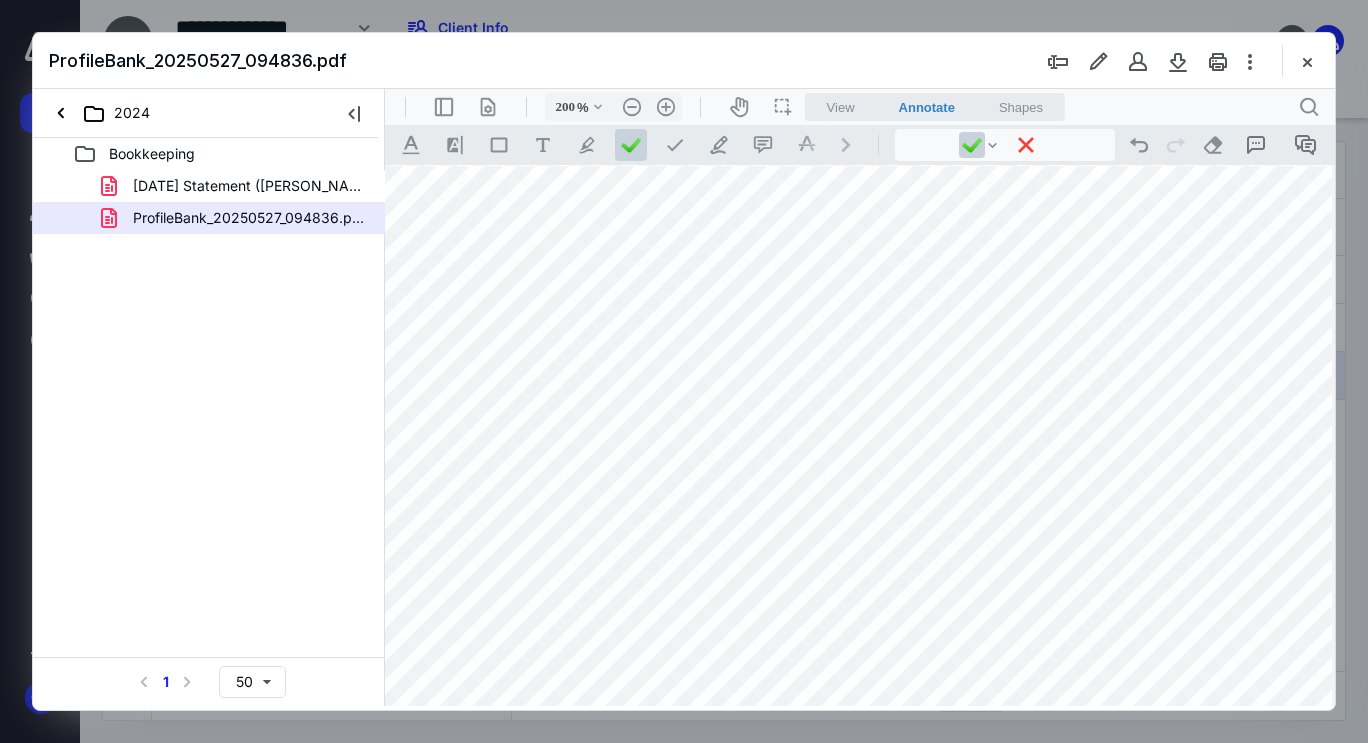 click at bounding box center (1006, 657) 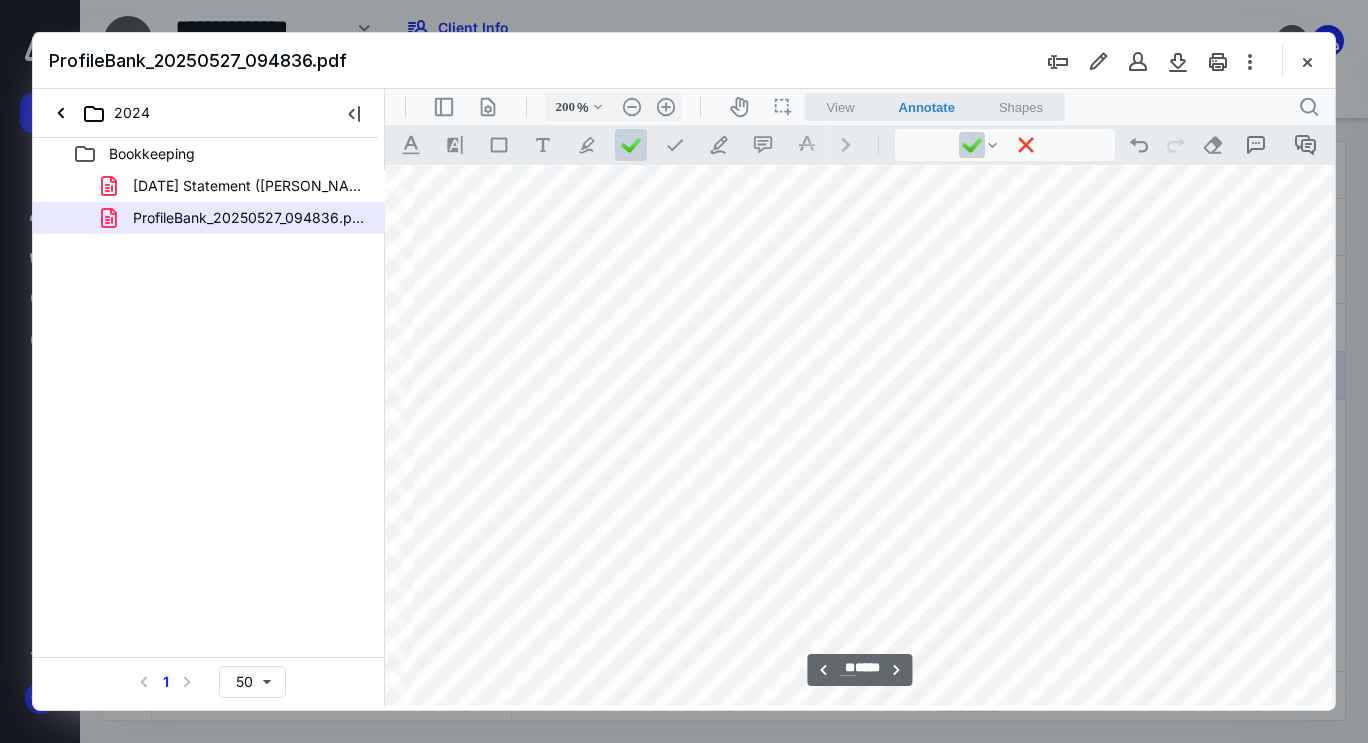 scroll, scrollTop: 39815, scrollLeft: 200, axis: both 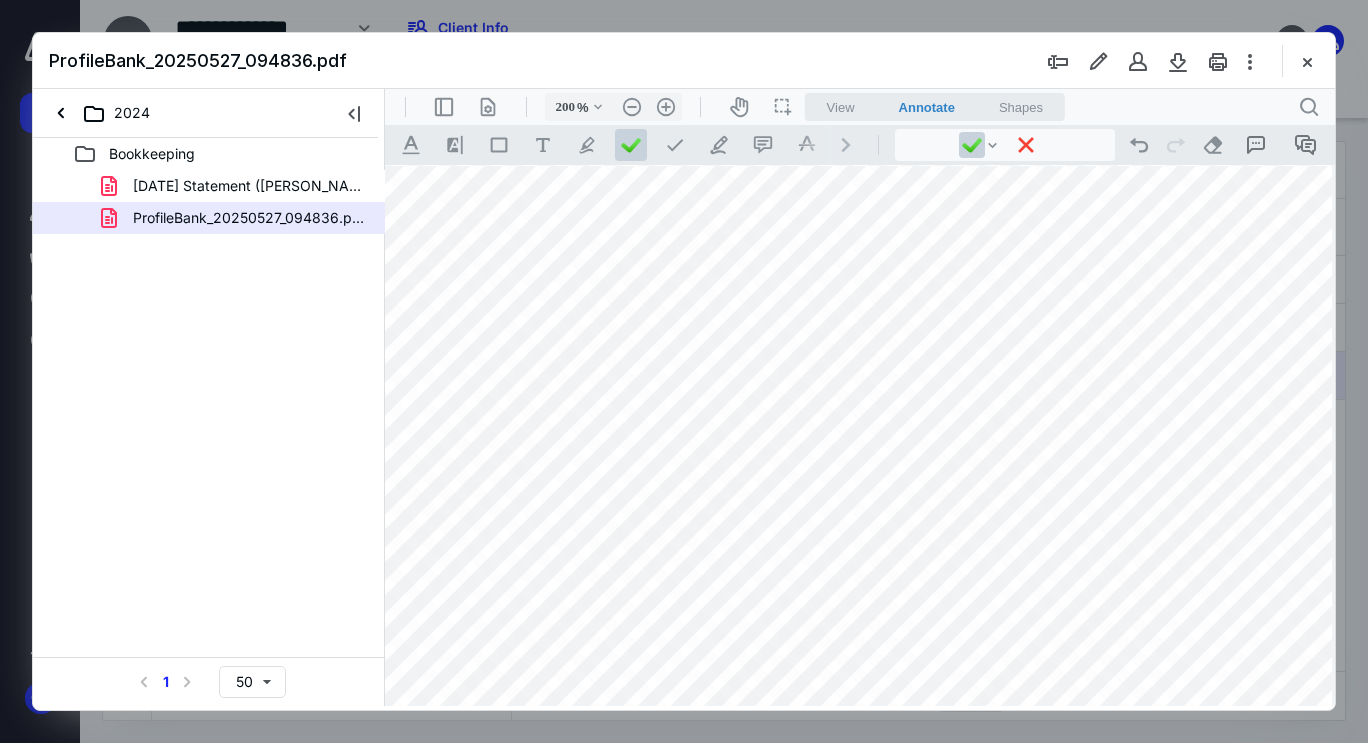 click at bounding box center (966, 617) 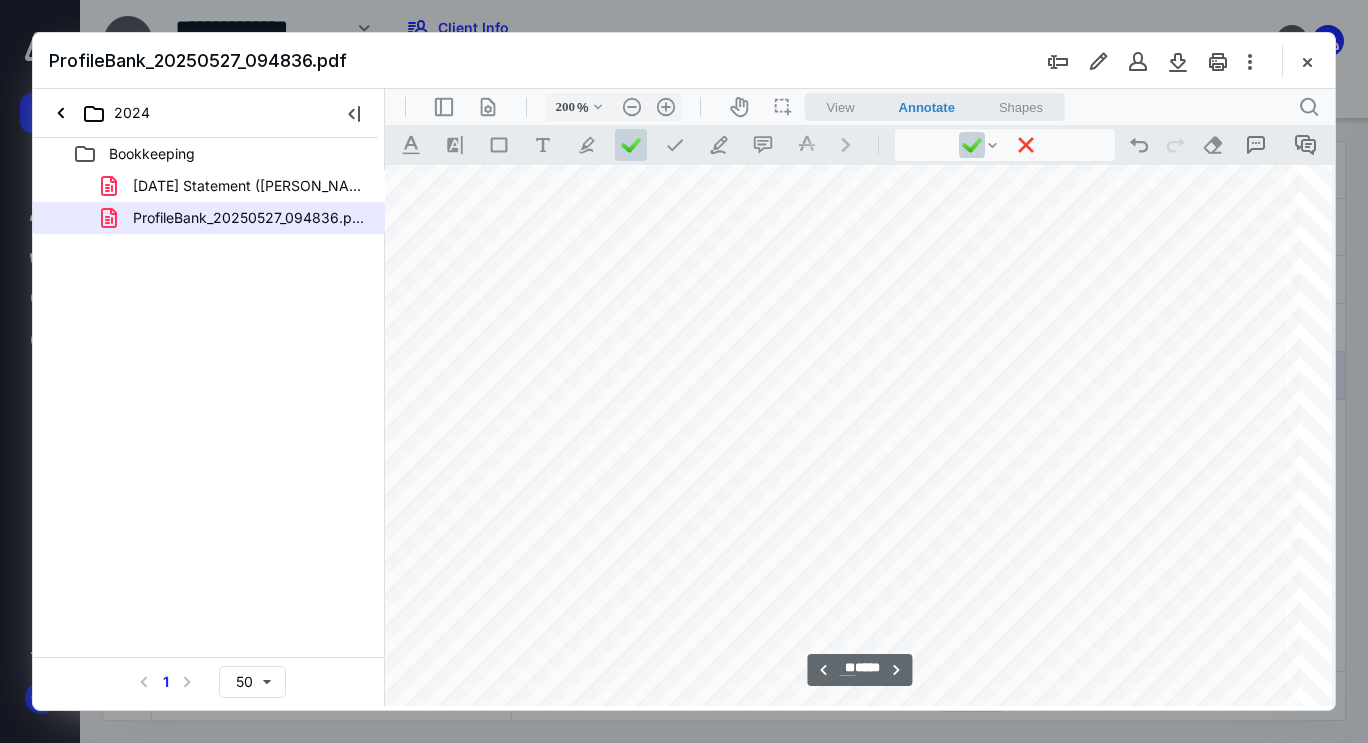 scroll, scrollTop: 39815, scrollLeft: 160, axis: both 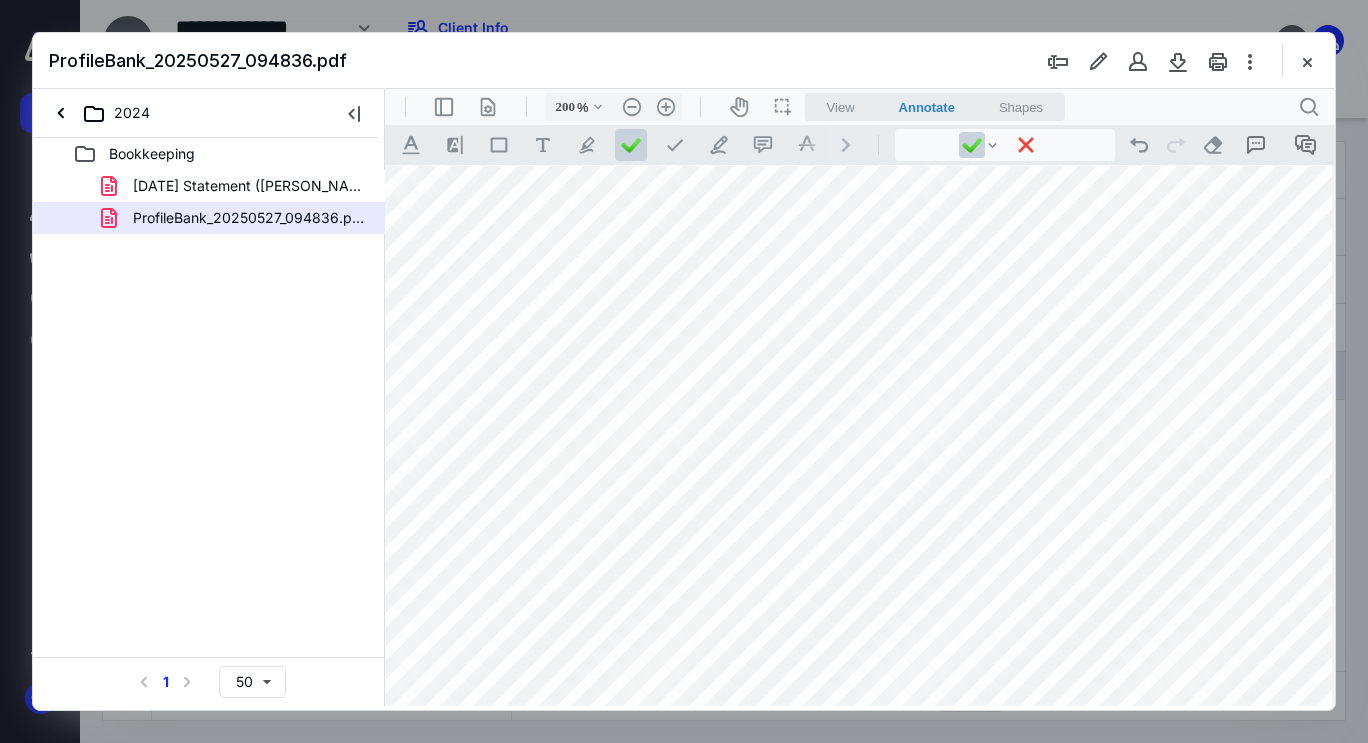 click at bounding box center [1006, 617] 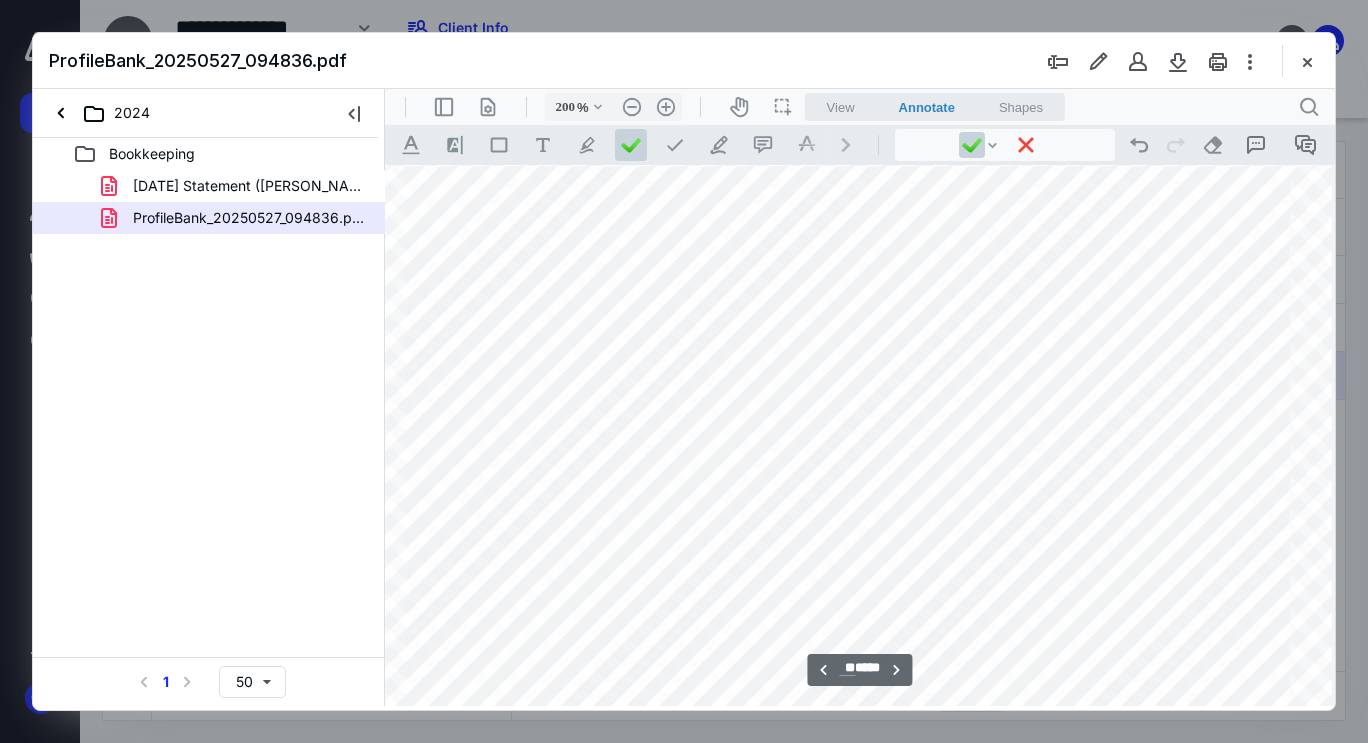 scroll, scrollTop: 39855, scrollLeft: 200, axis: both 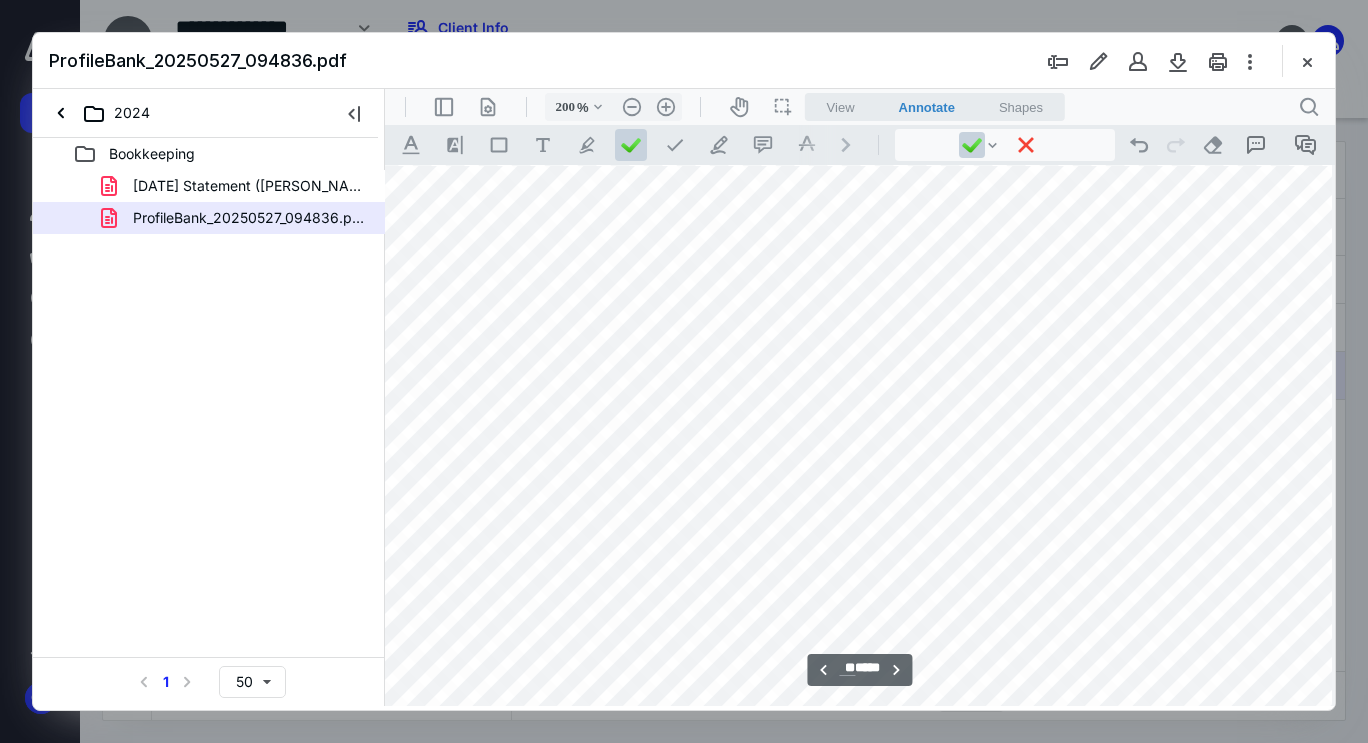 click at bounding box center [966, 577] 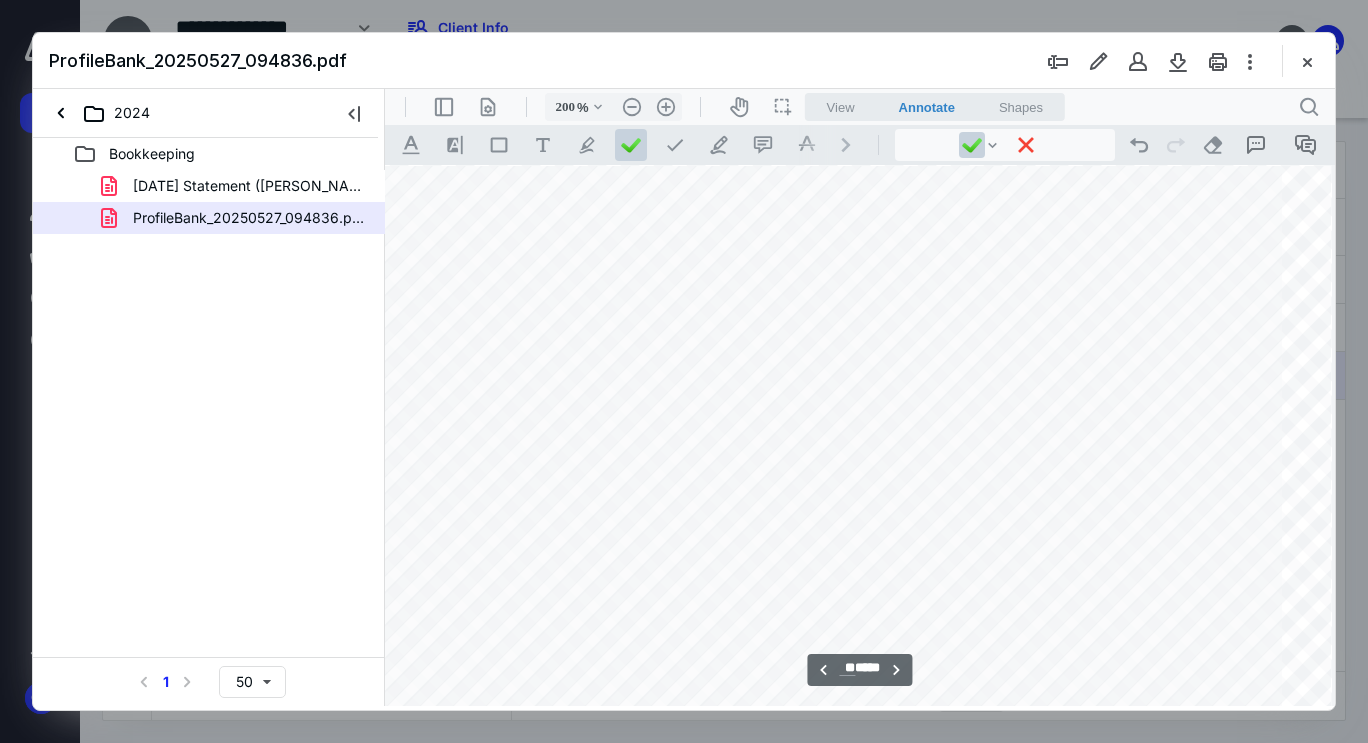 scroll, scrollTop: 39895, scrollLeft: 200, axis: both 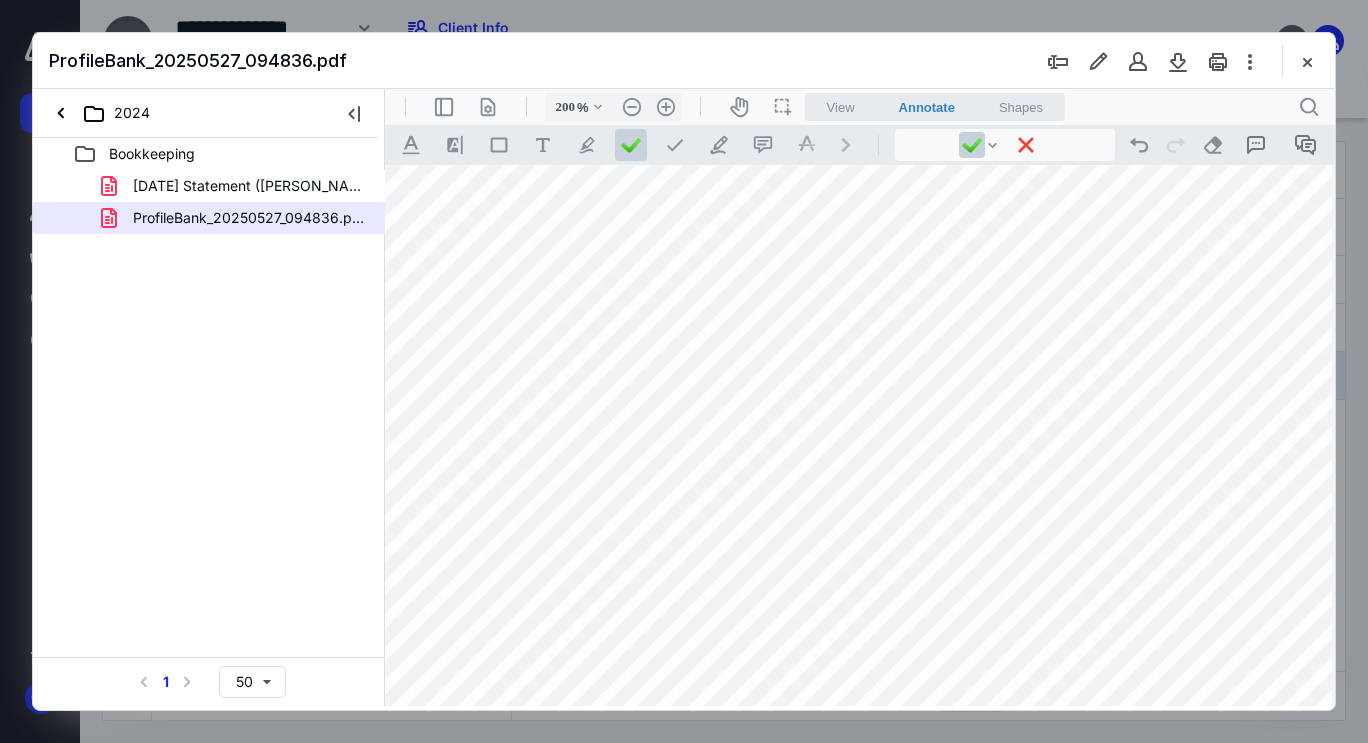 click at bounding box center [966, 537] 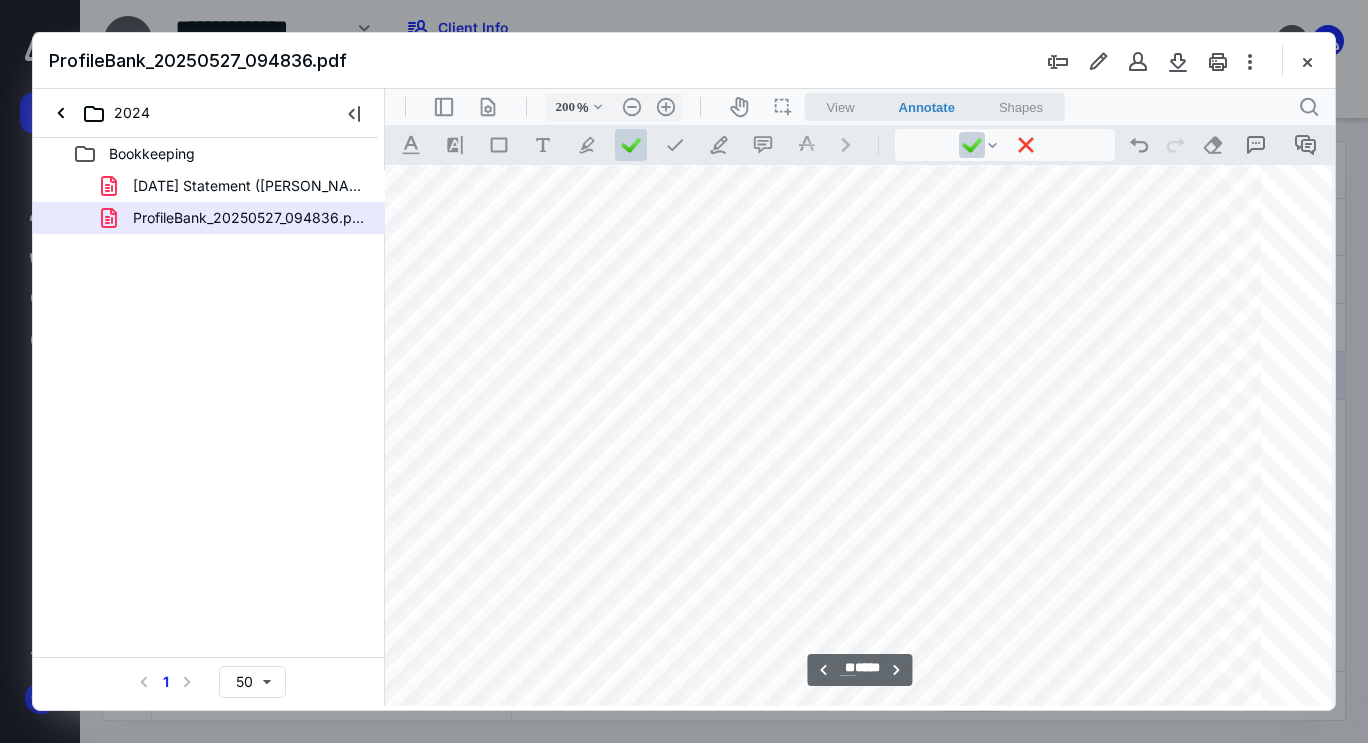 scroll, scrollTop: 39935, scrollLeft: 240, axis: both 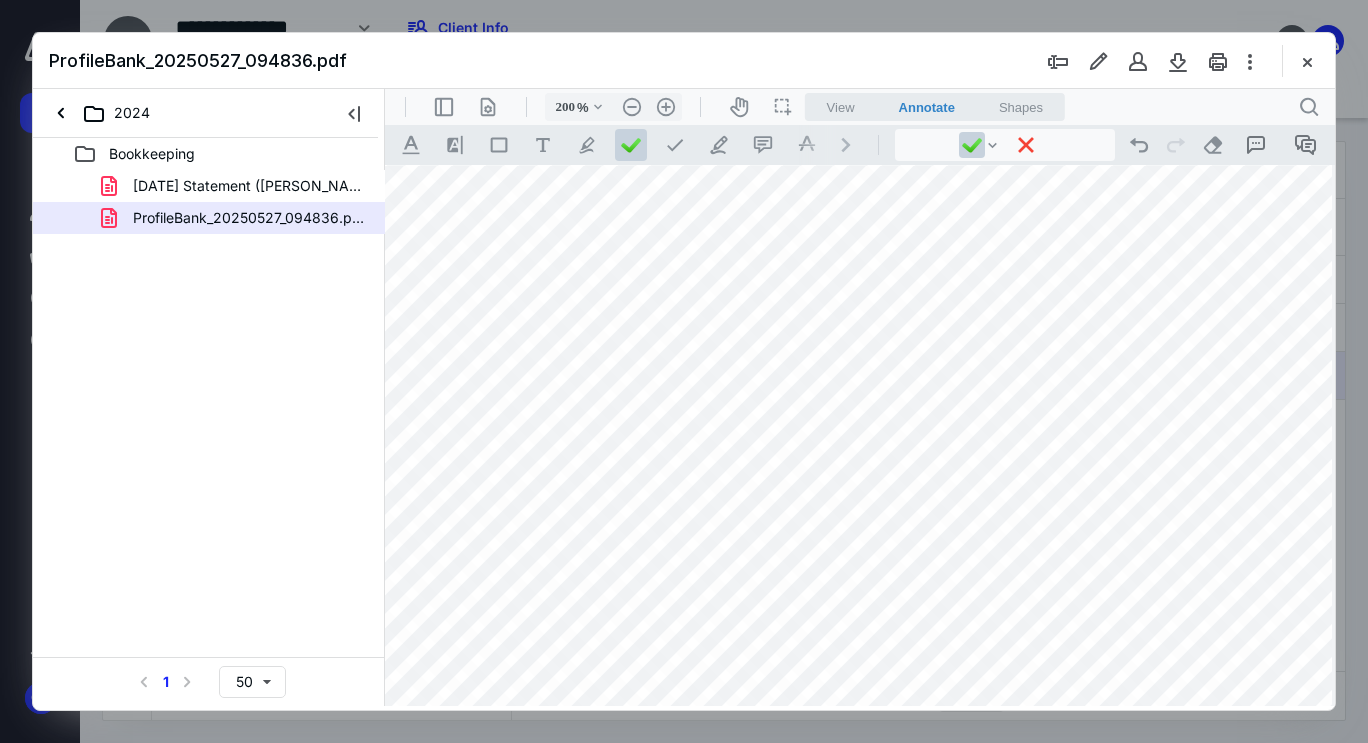 click at bounding box center [926, 497] 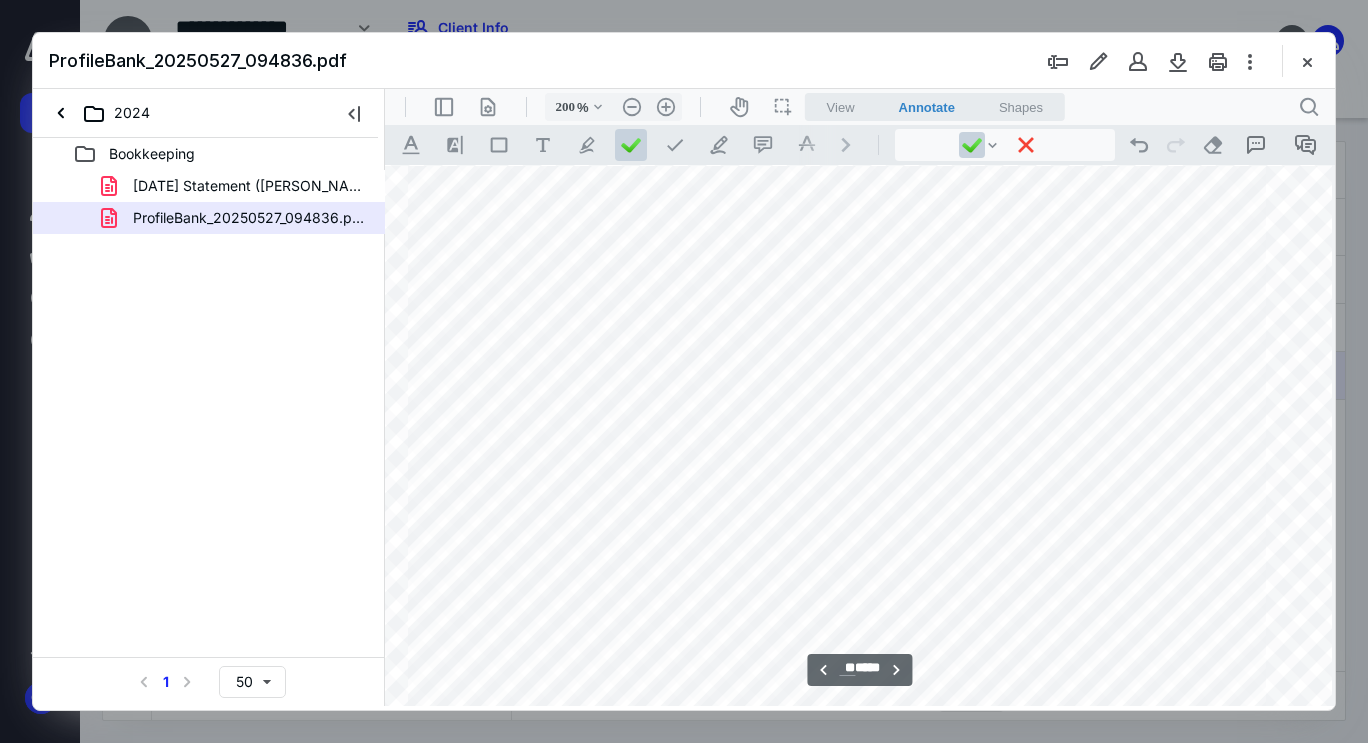 scroll, scrollTop: 39975, scrollLeft: 200, axis: both 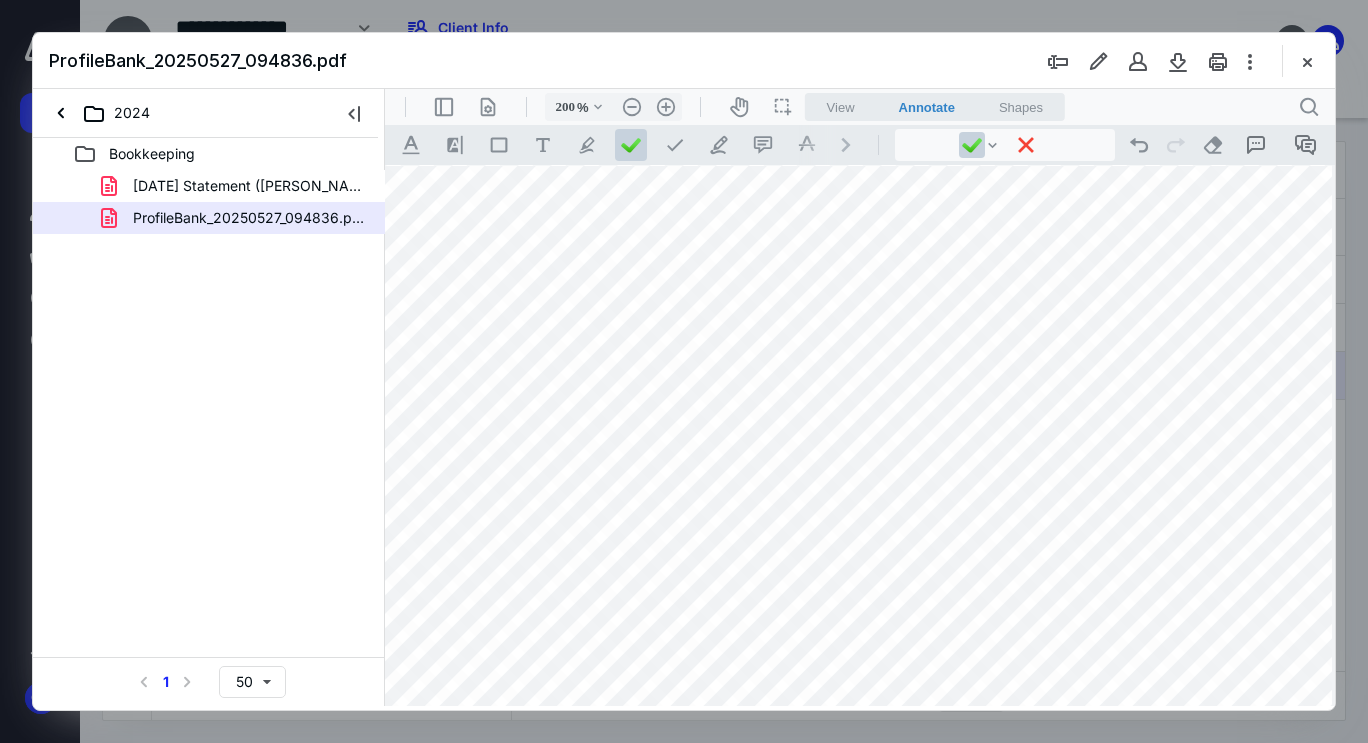click at bounding box center [966, 457] 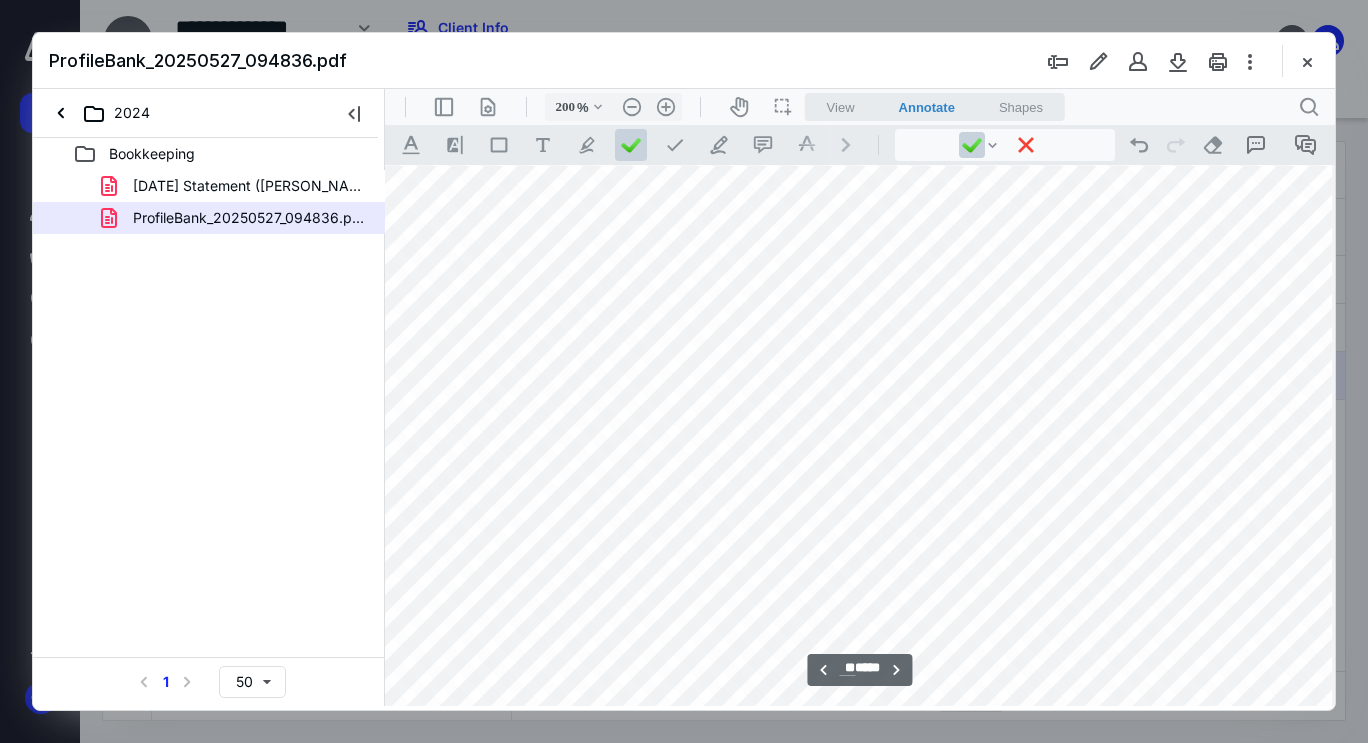 scroll, scrollTop: 39975, scrollLeft: 160, axis: both 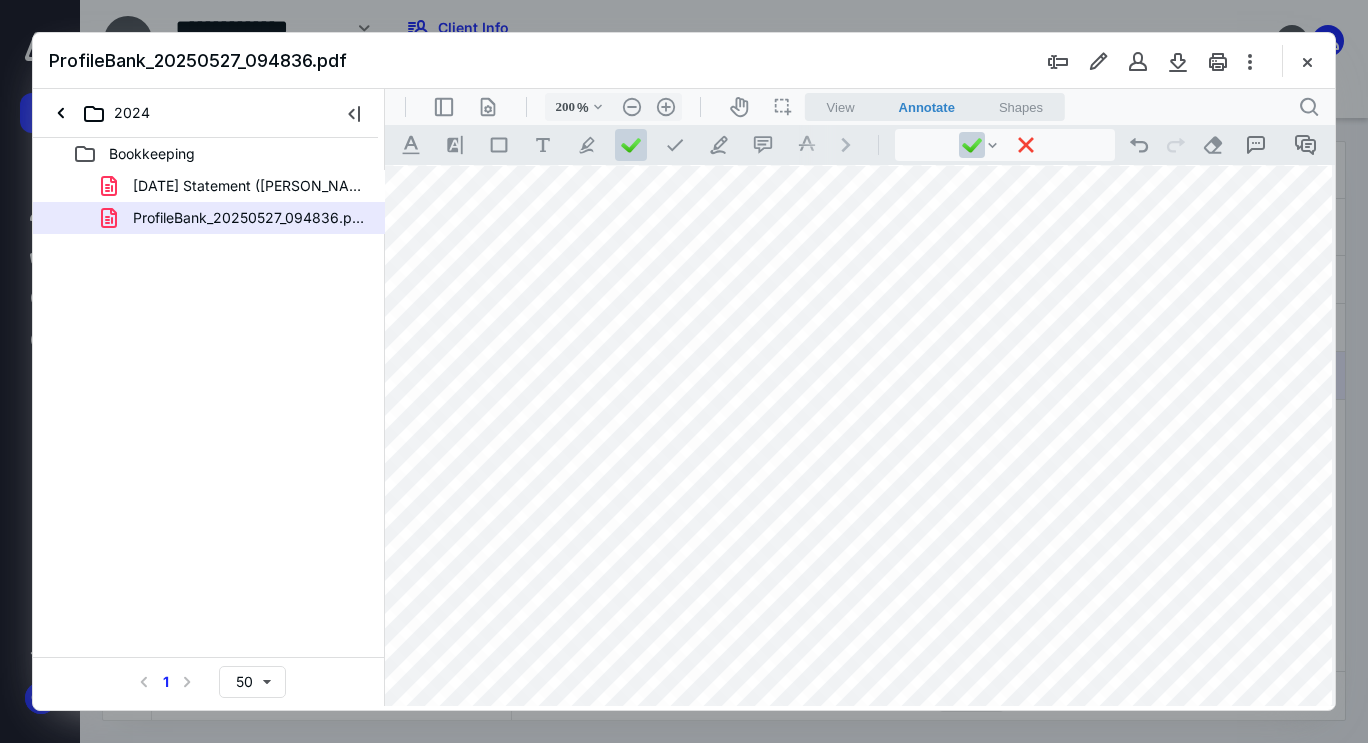 click at bounding box center (1006, 457) 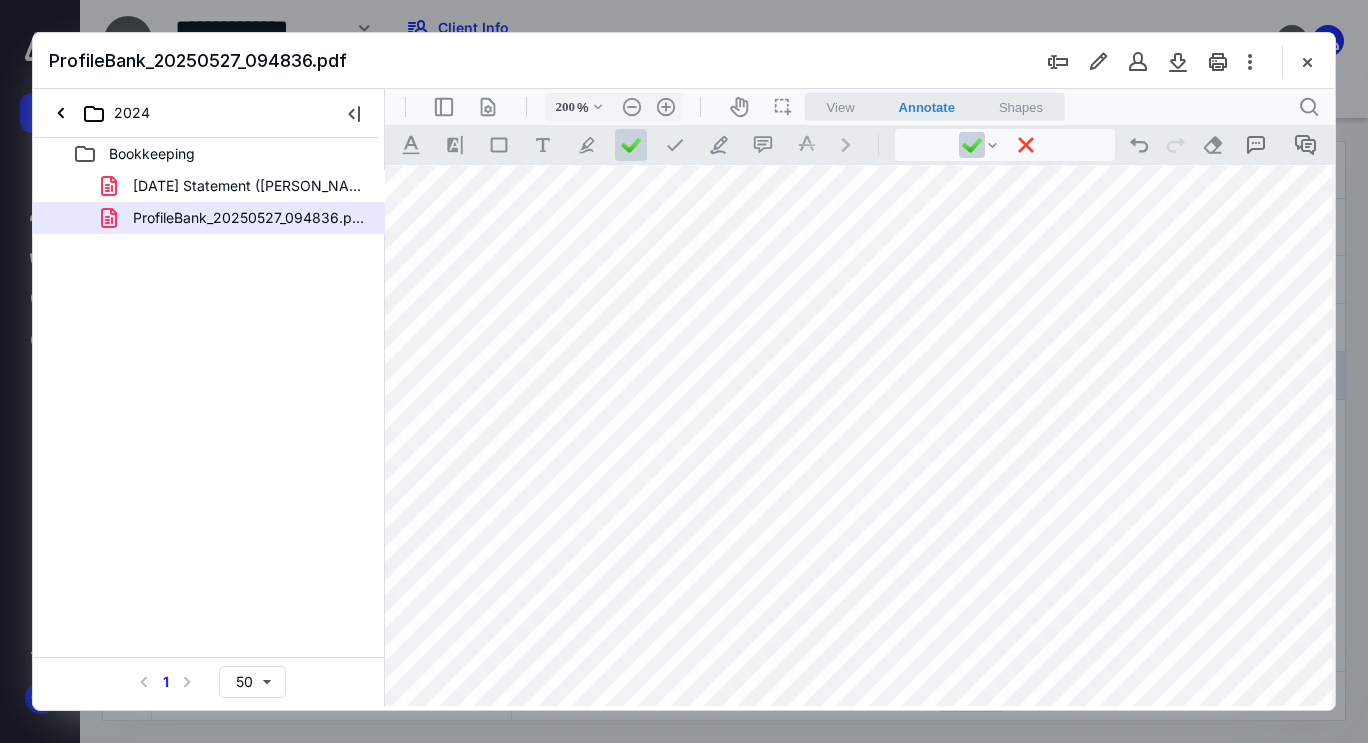 click at bounding box center [1006, 457] 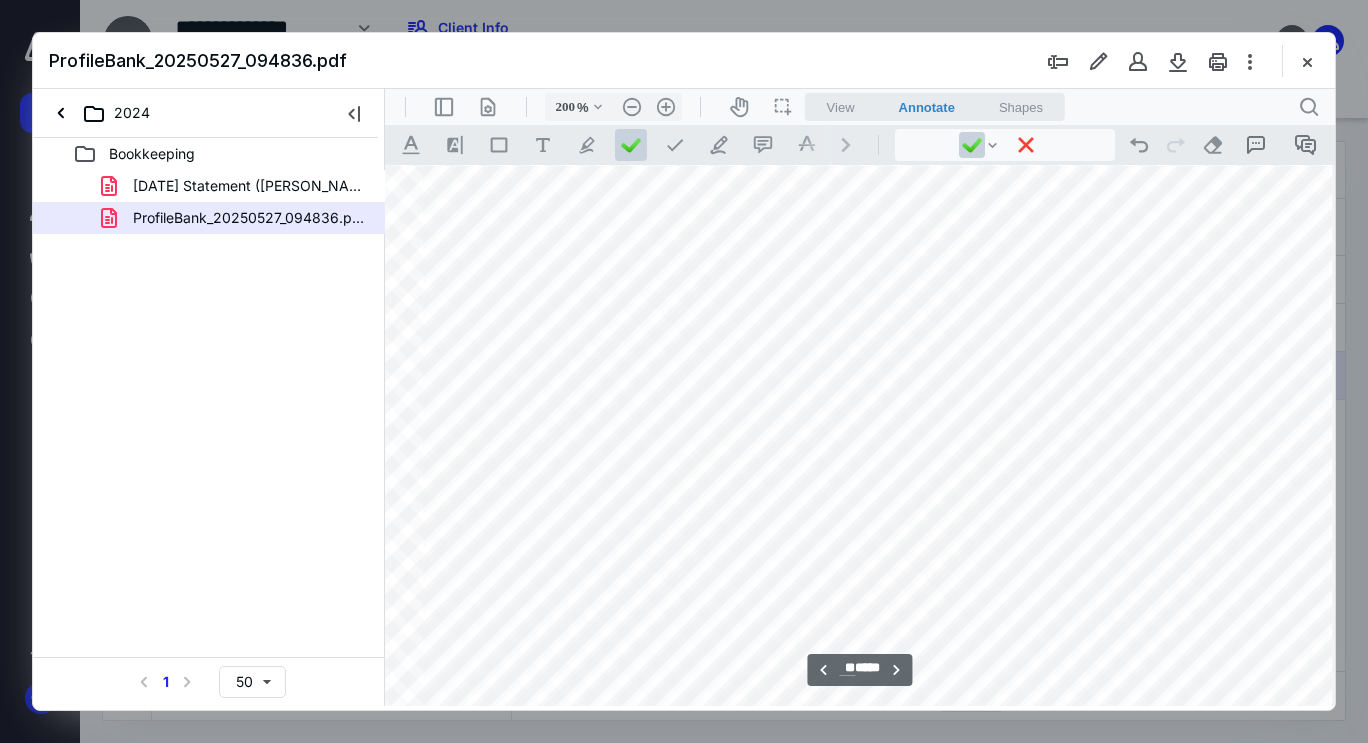 scroll, scrollTop: 39975, scrollLeft: 120, axis: both 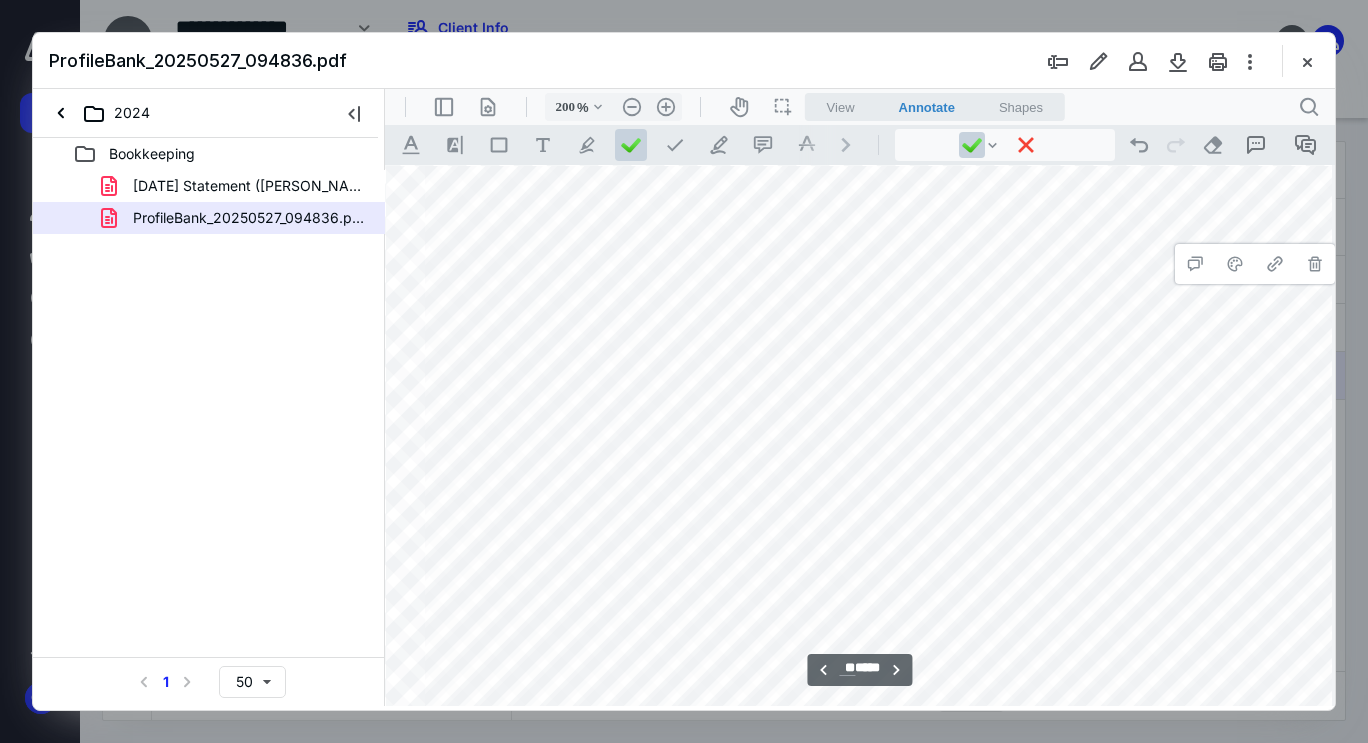 type 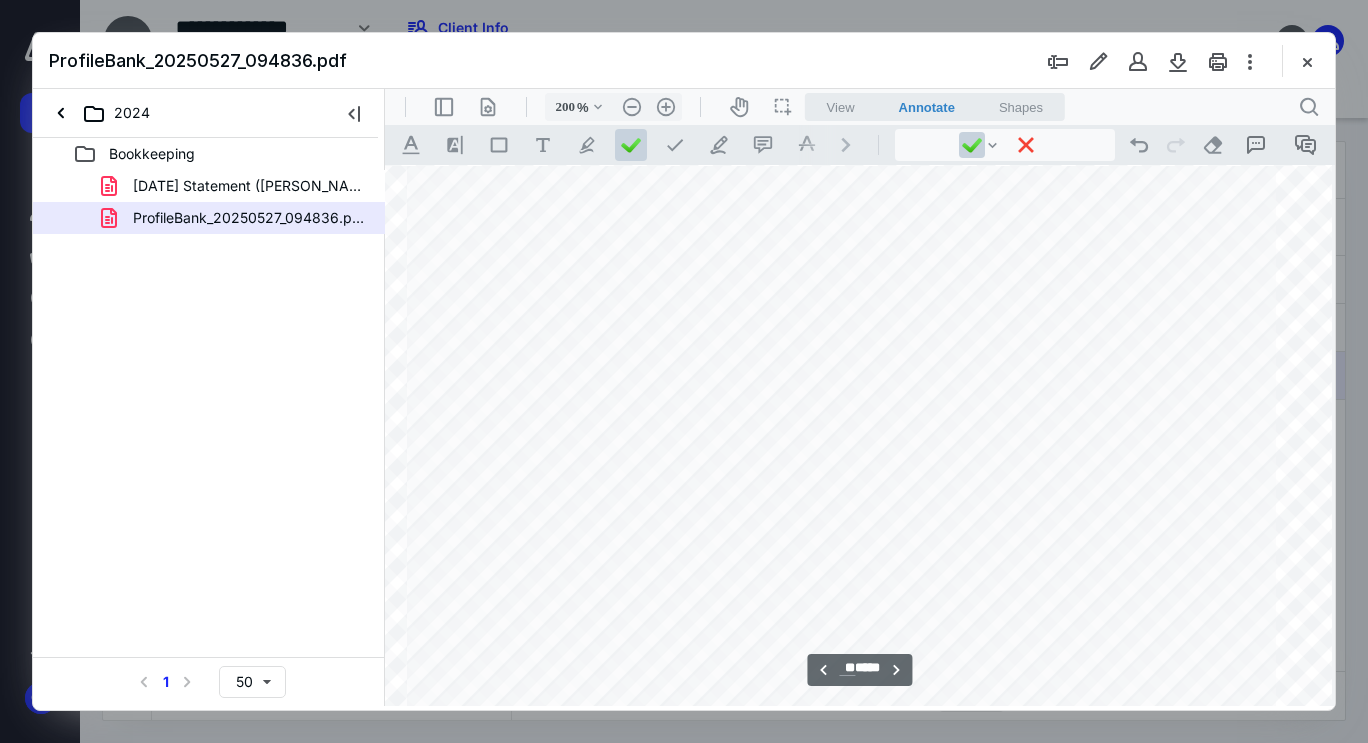 scroll, scrollTop: 39975, scrollLeft: 240, axis: both 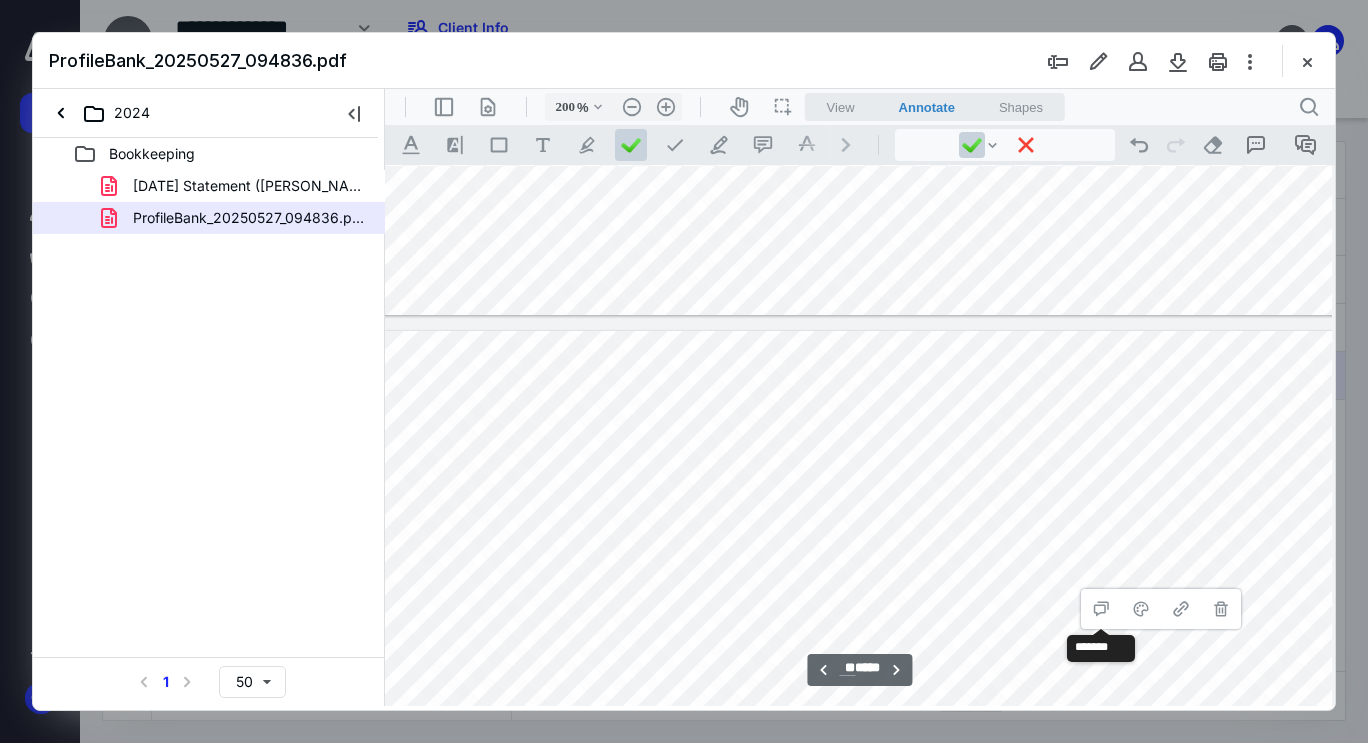 type 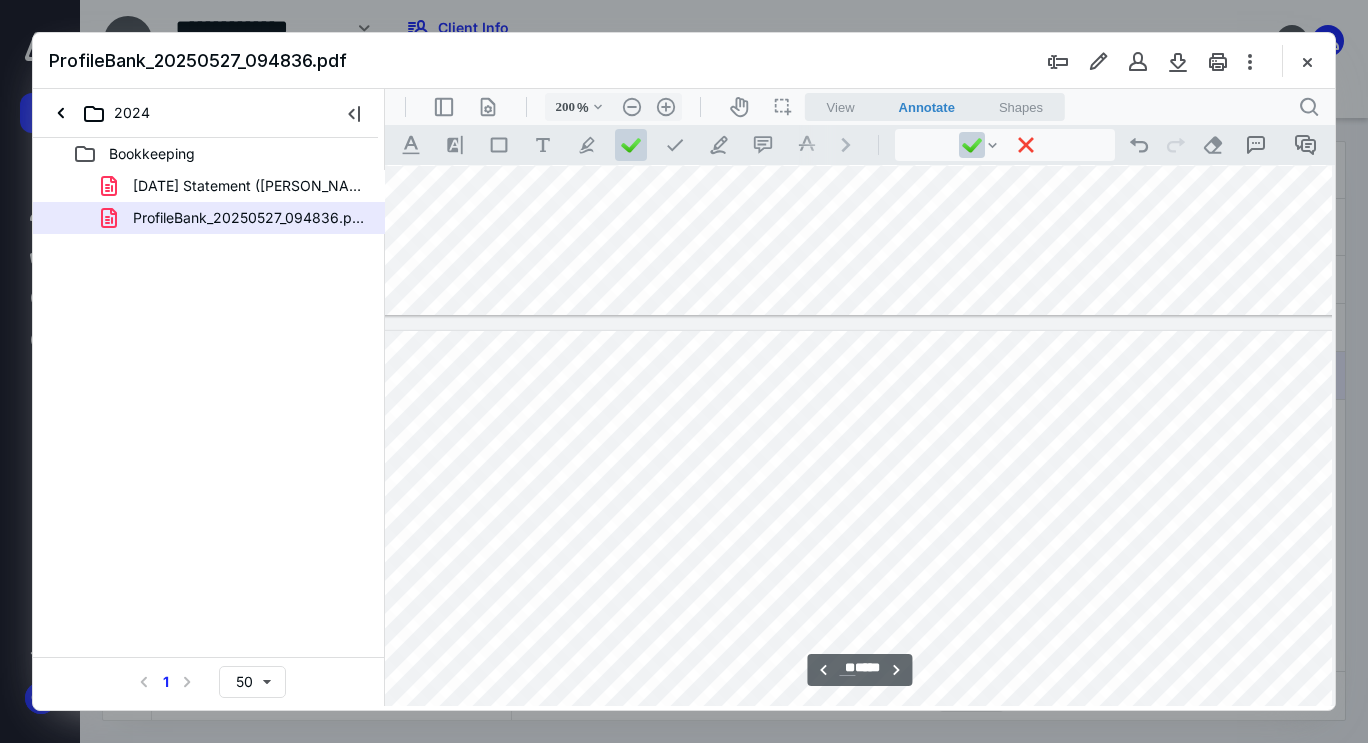 type on "**" 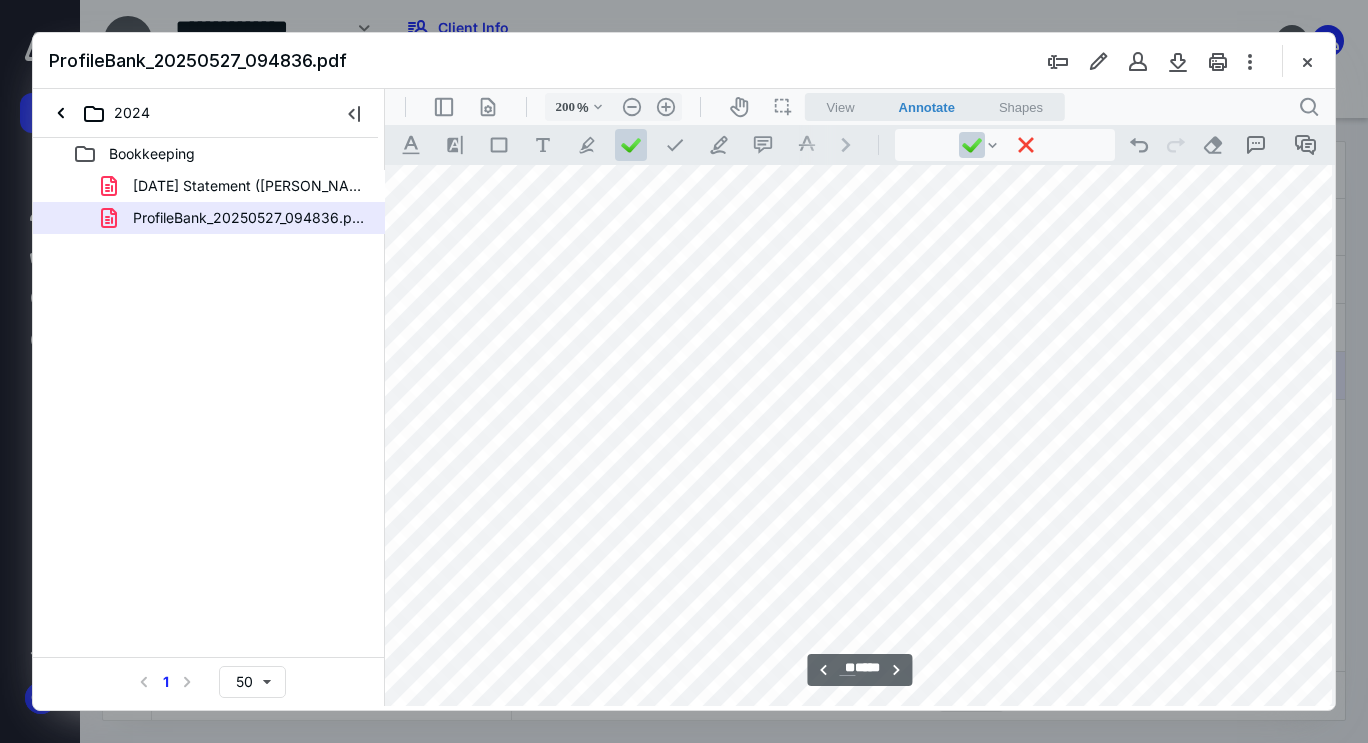 type 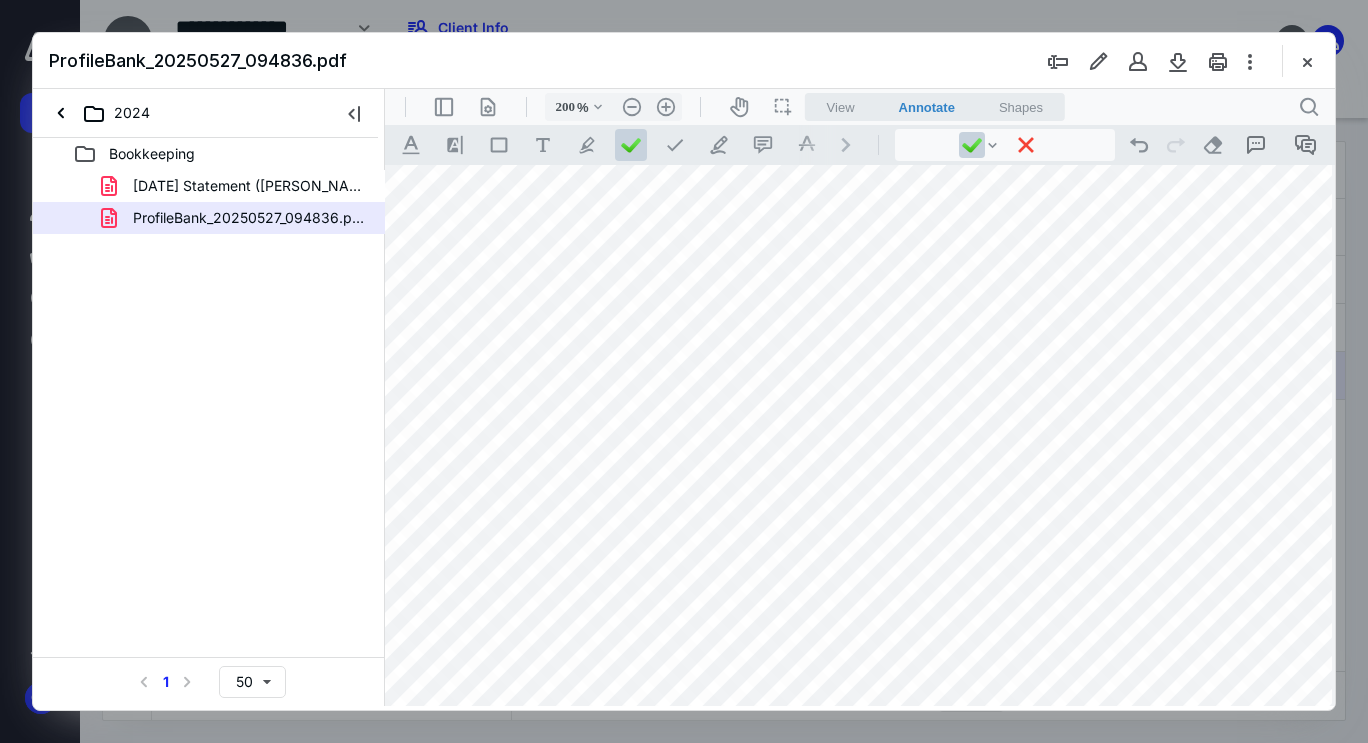 click at bounding box center (926, 189) 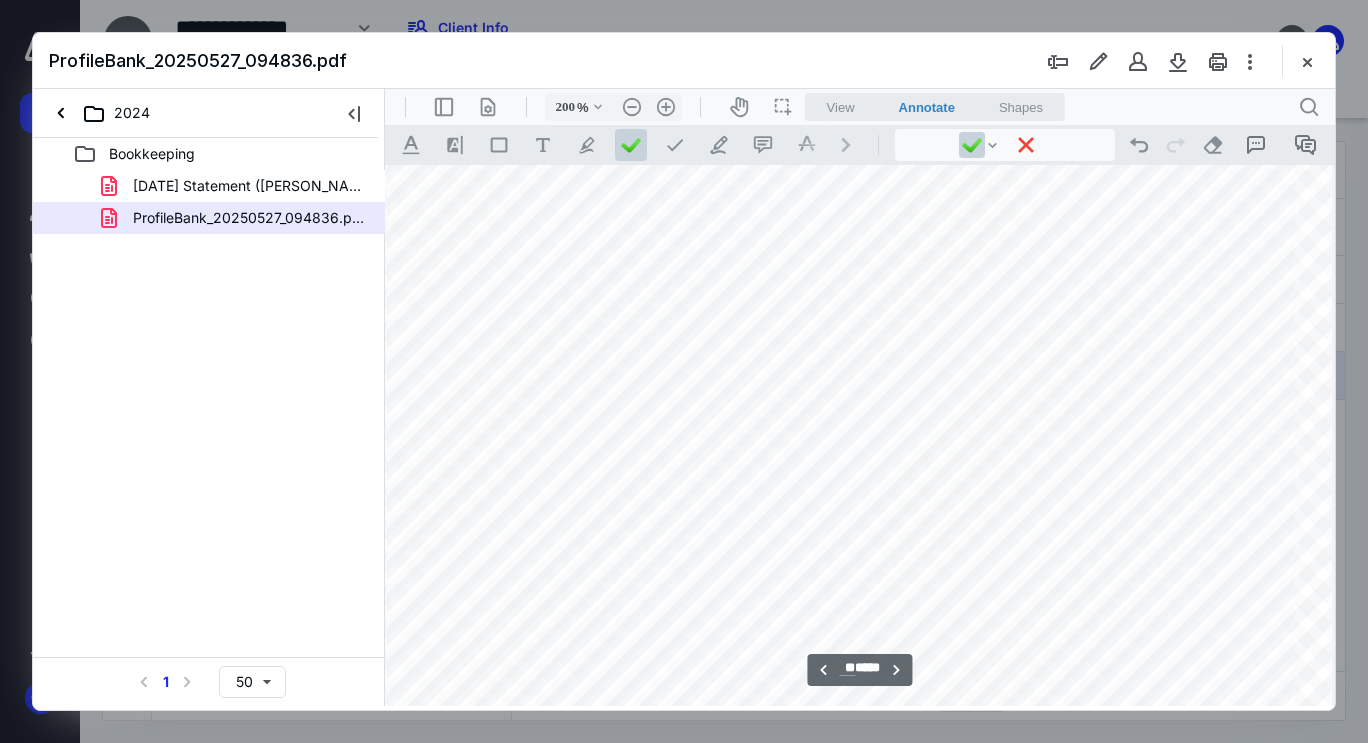 scroll, scrollTop: 39961, scrollLeft: 200, axis: both 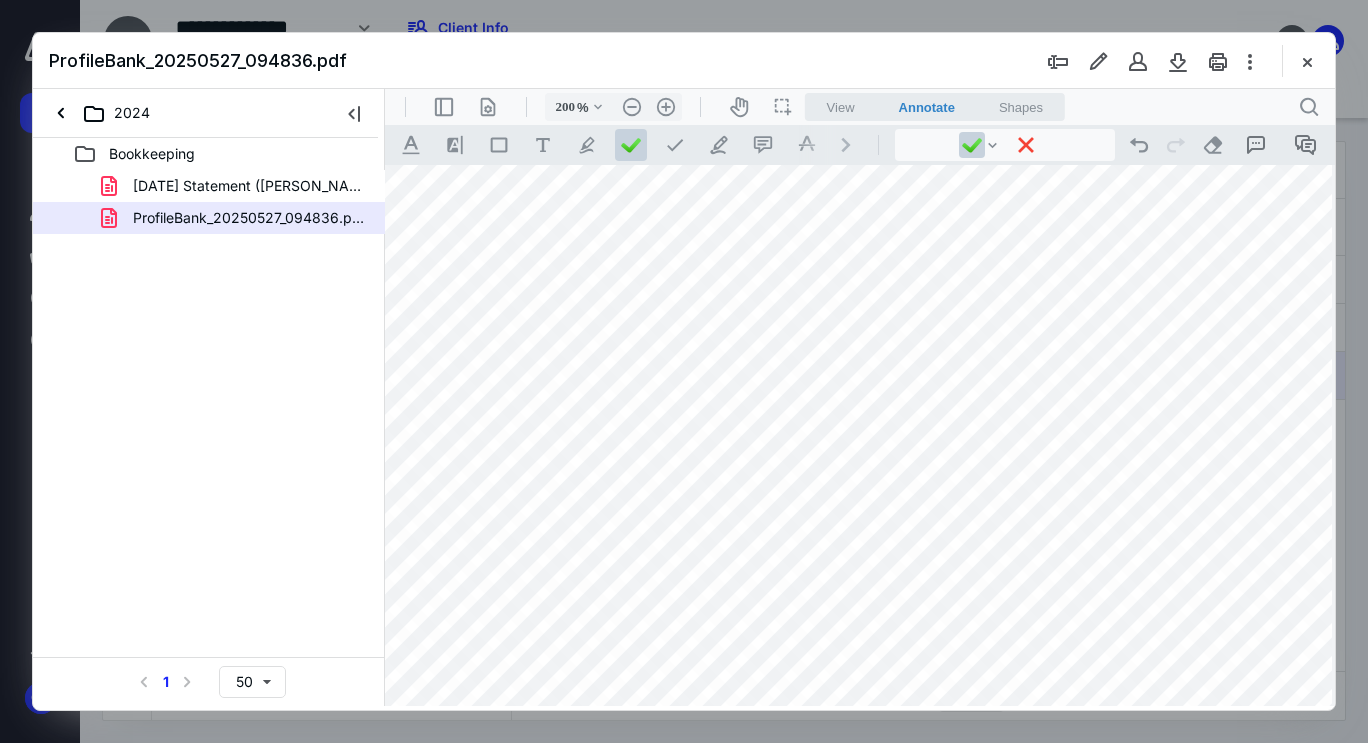 click at bounding box center [966, 471] 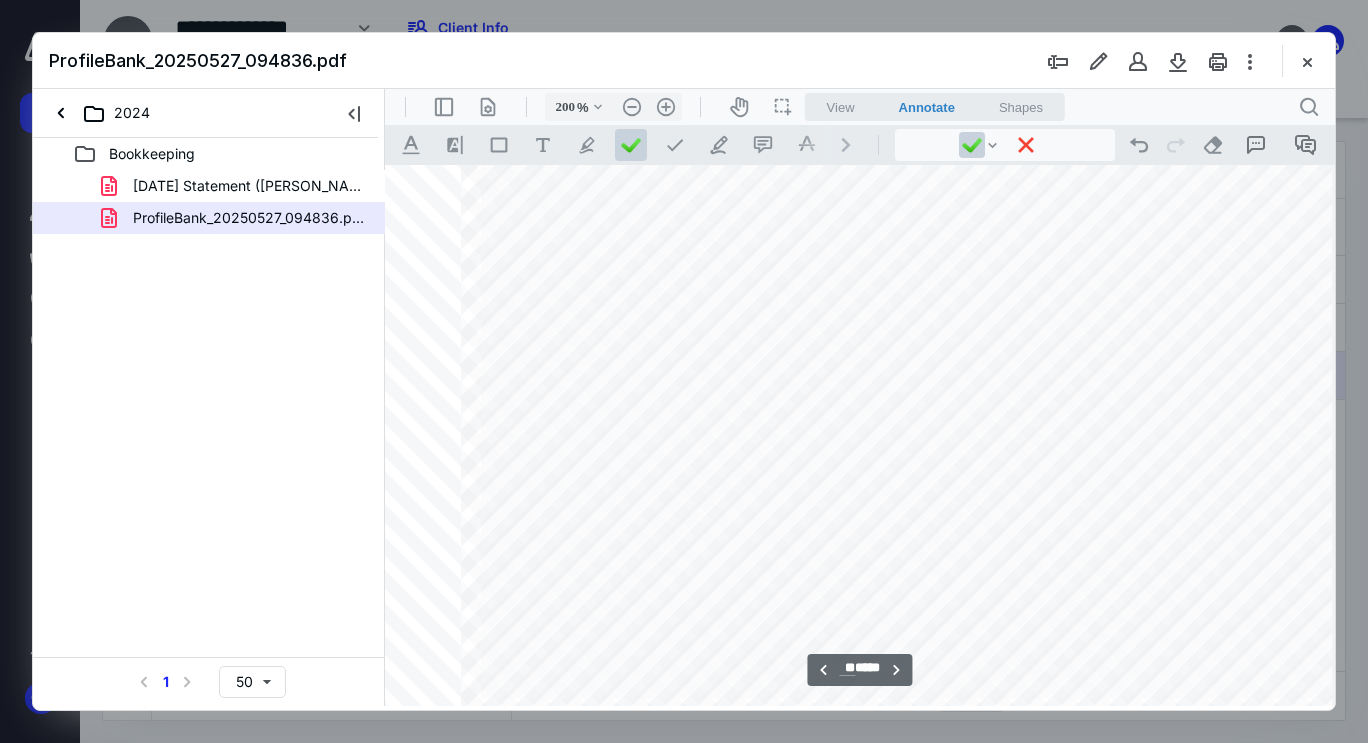 scroll, scrollTop: 40001, scrollLeft: 80, axis: both 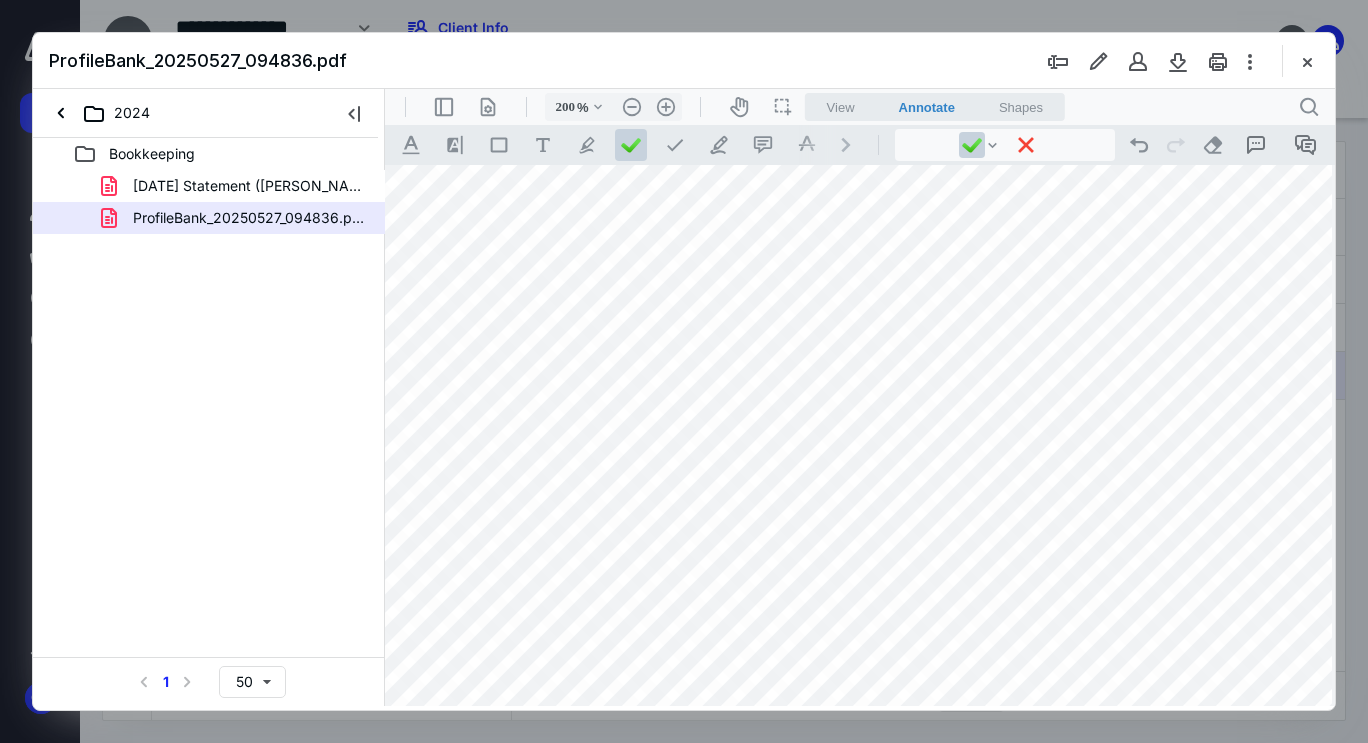 click at bounding box center (684, 371) 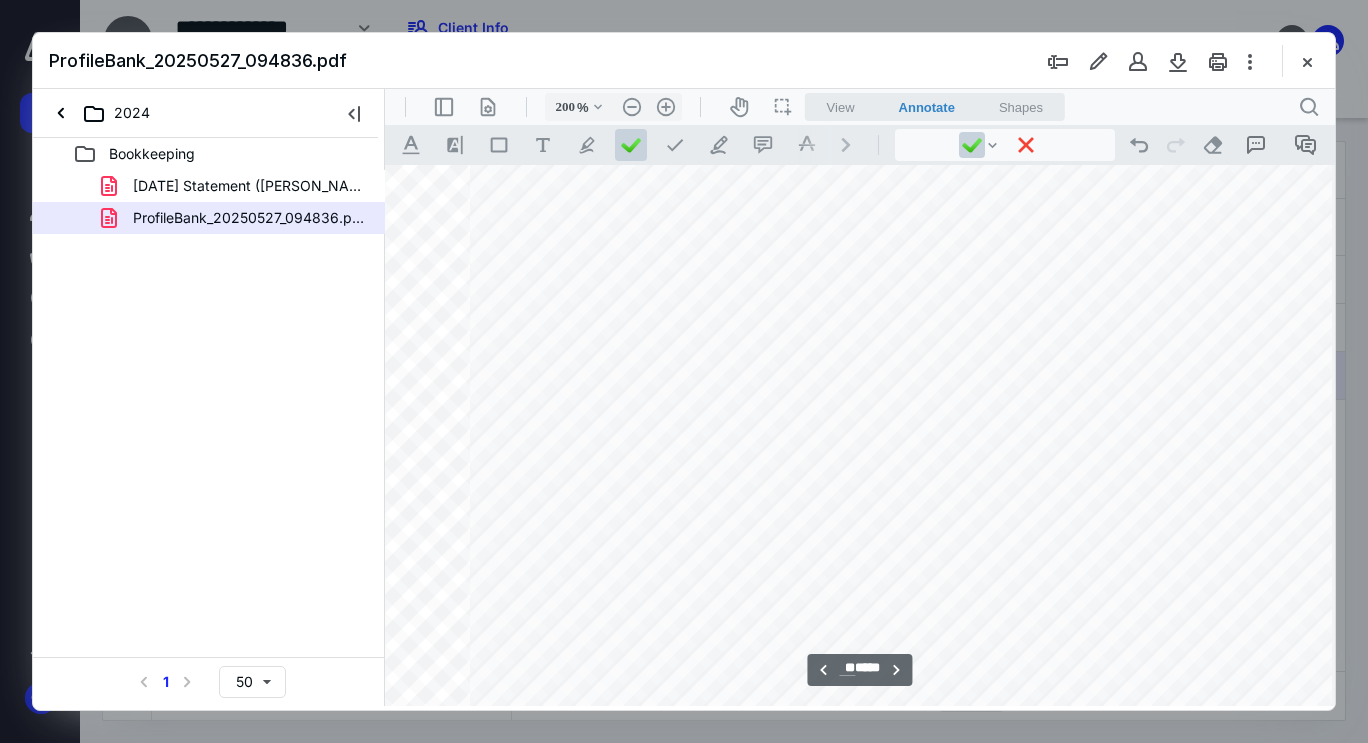 scroll, scrollTop: 40001, scrollLeft: 164, axis: both 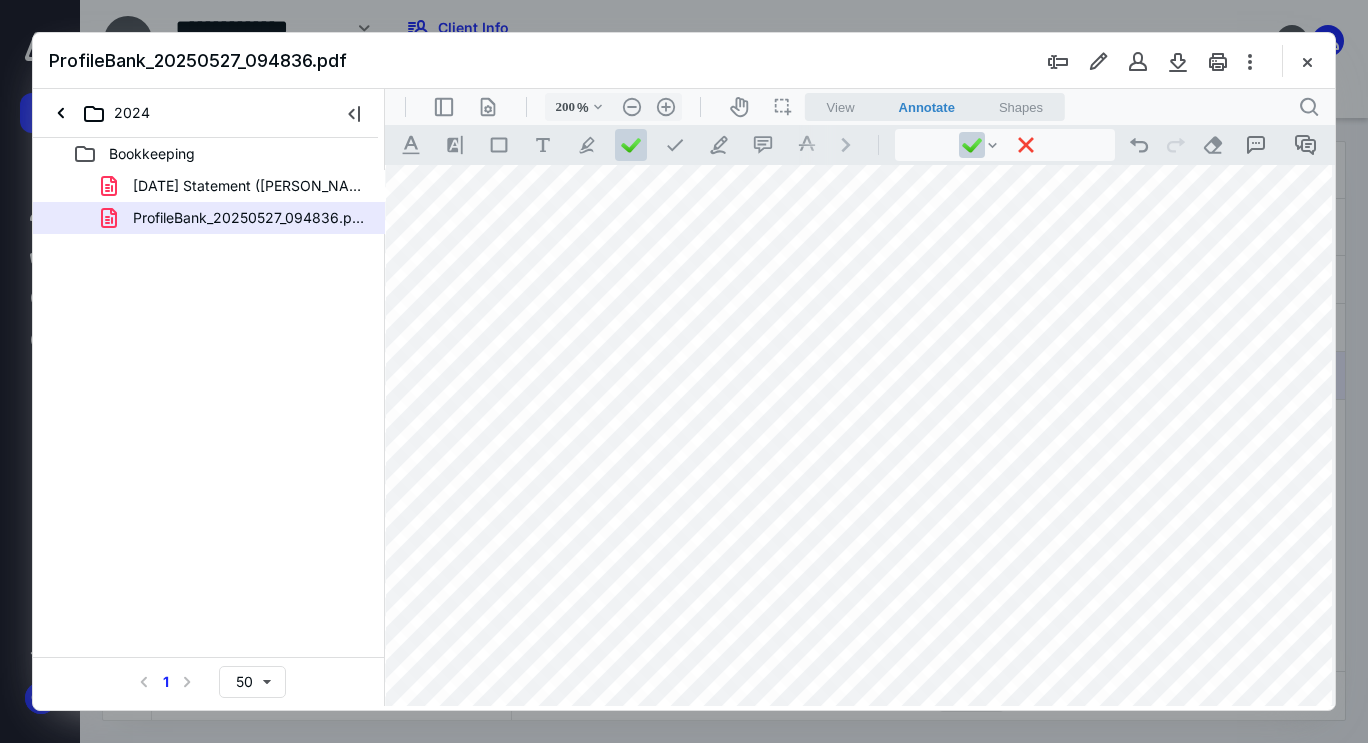 click at bounding box center [1002, 431] 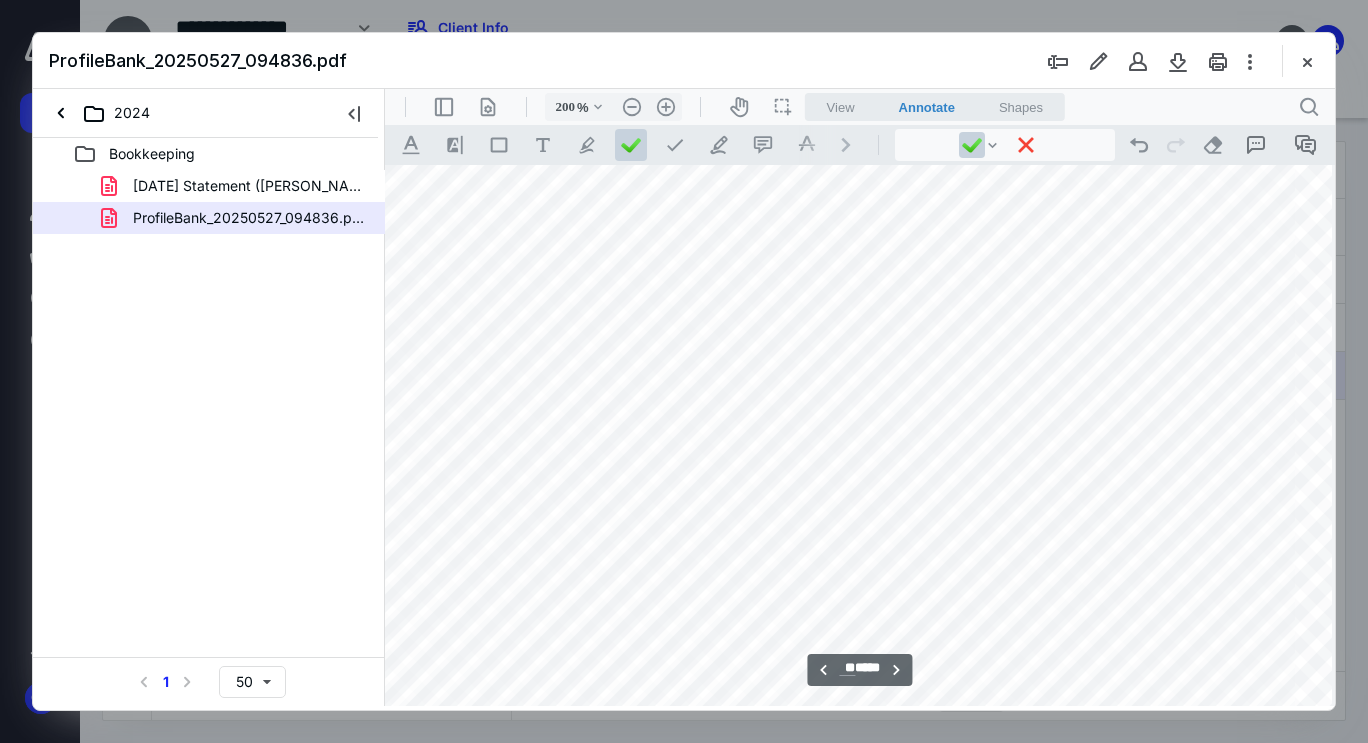 scroll, scrollTop: 40041, scrollLeft: 160, axis: both 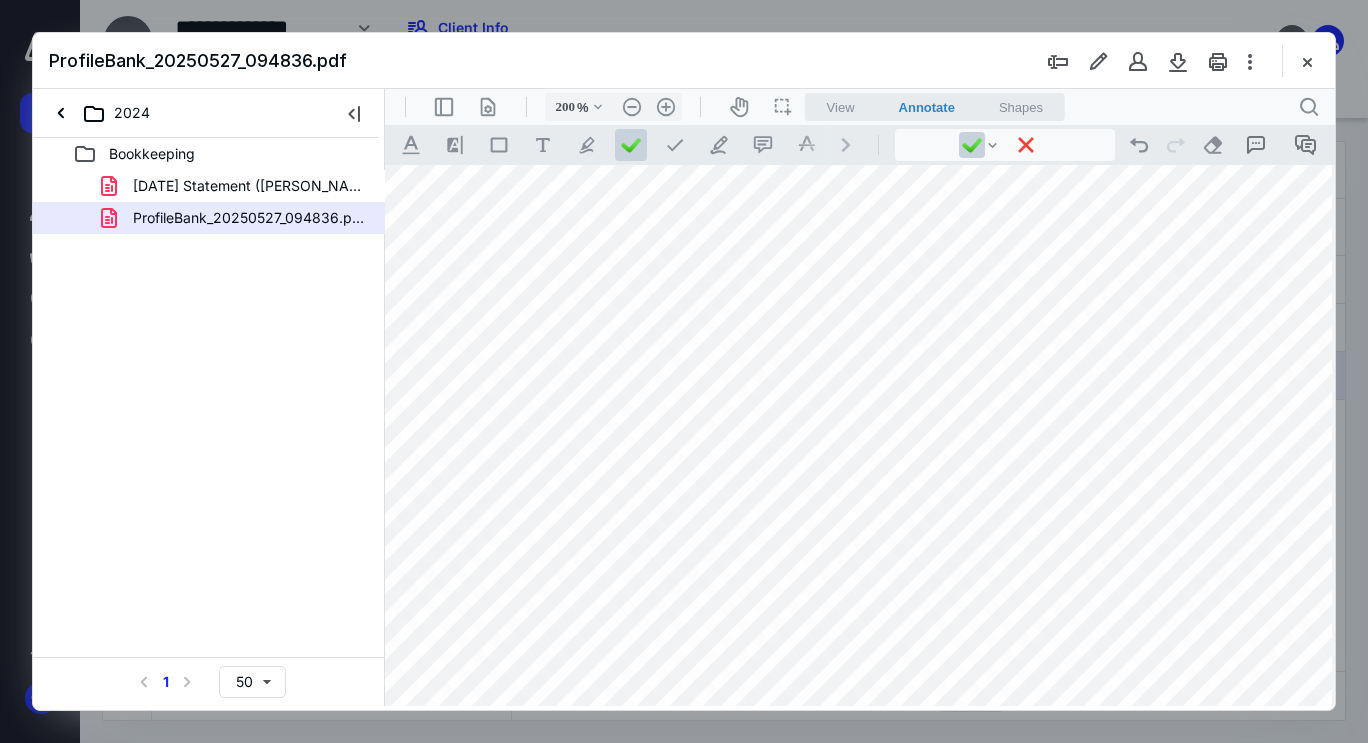 click at bounding box center (1006, 391) 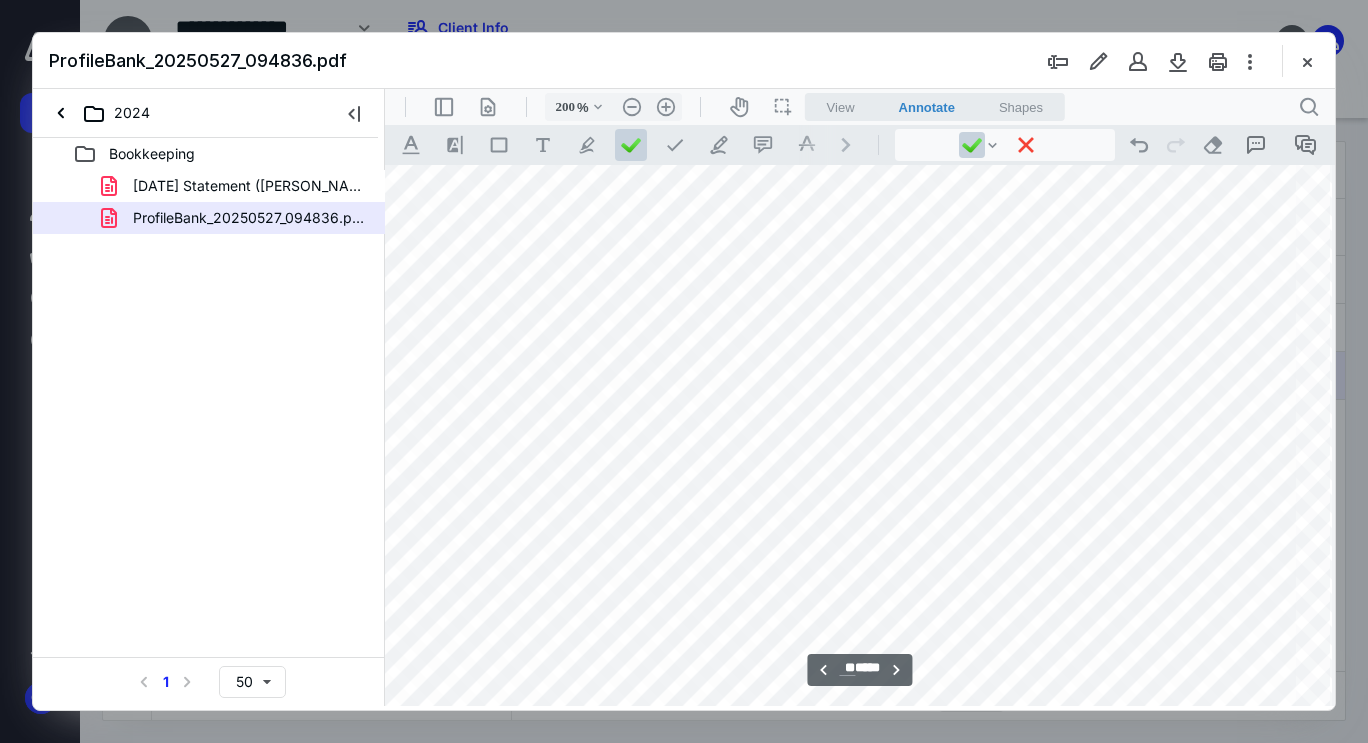 scroll, scrollTop: 40081, scrollLeft: 160, axis: both 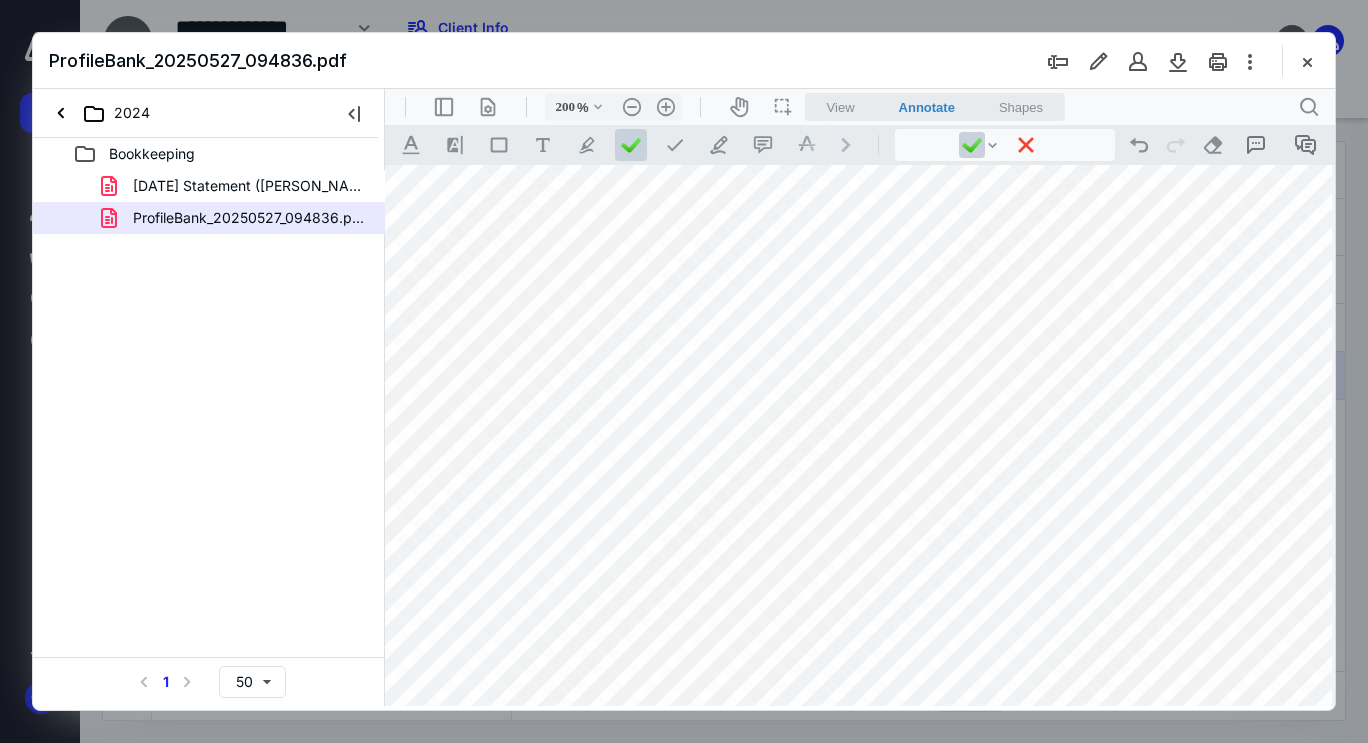click at bounding box center (1006, 351) 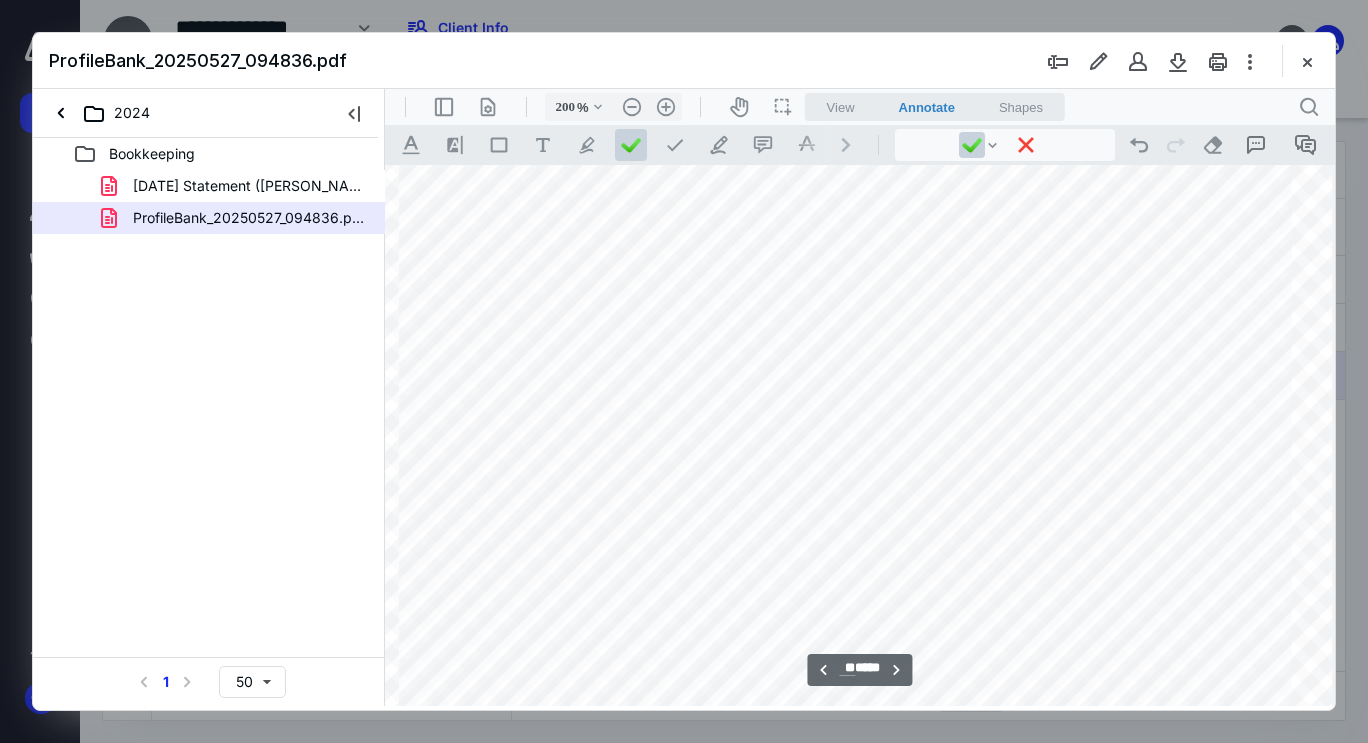 scroll, scrollTop: 40121, scrollLeft: 200, axis: both 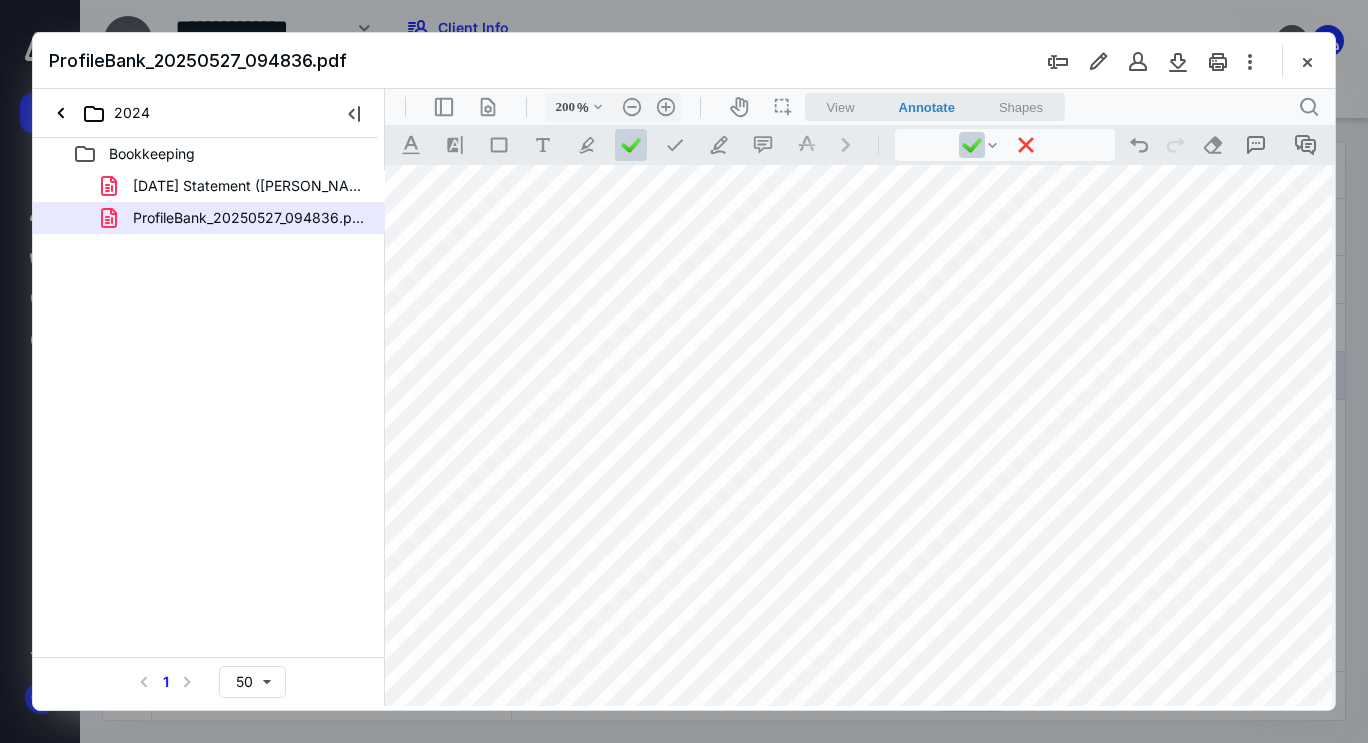 click at bounding box center [966, 311] 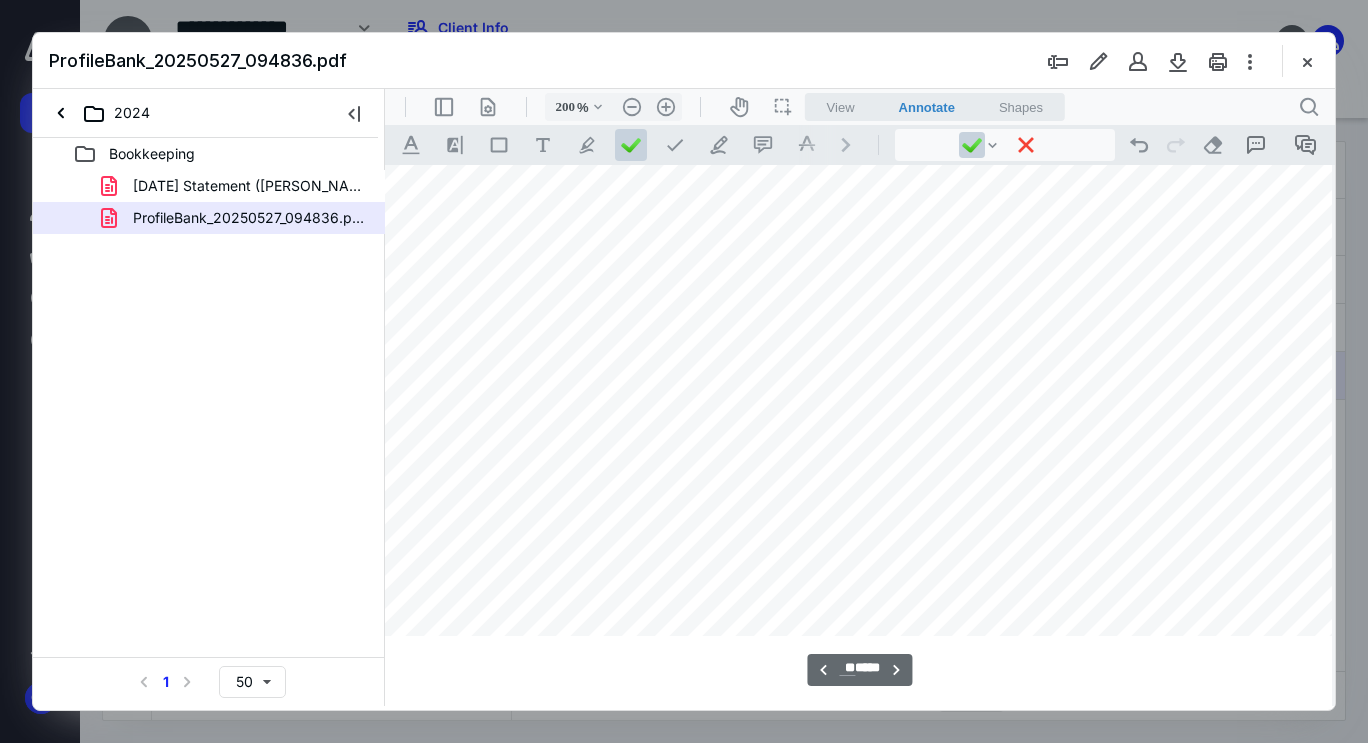 scroll, scrollTop: 26881, scrollLeft: 80, axis: both 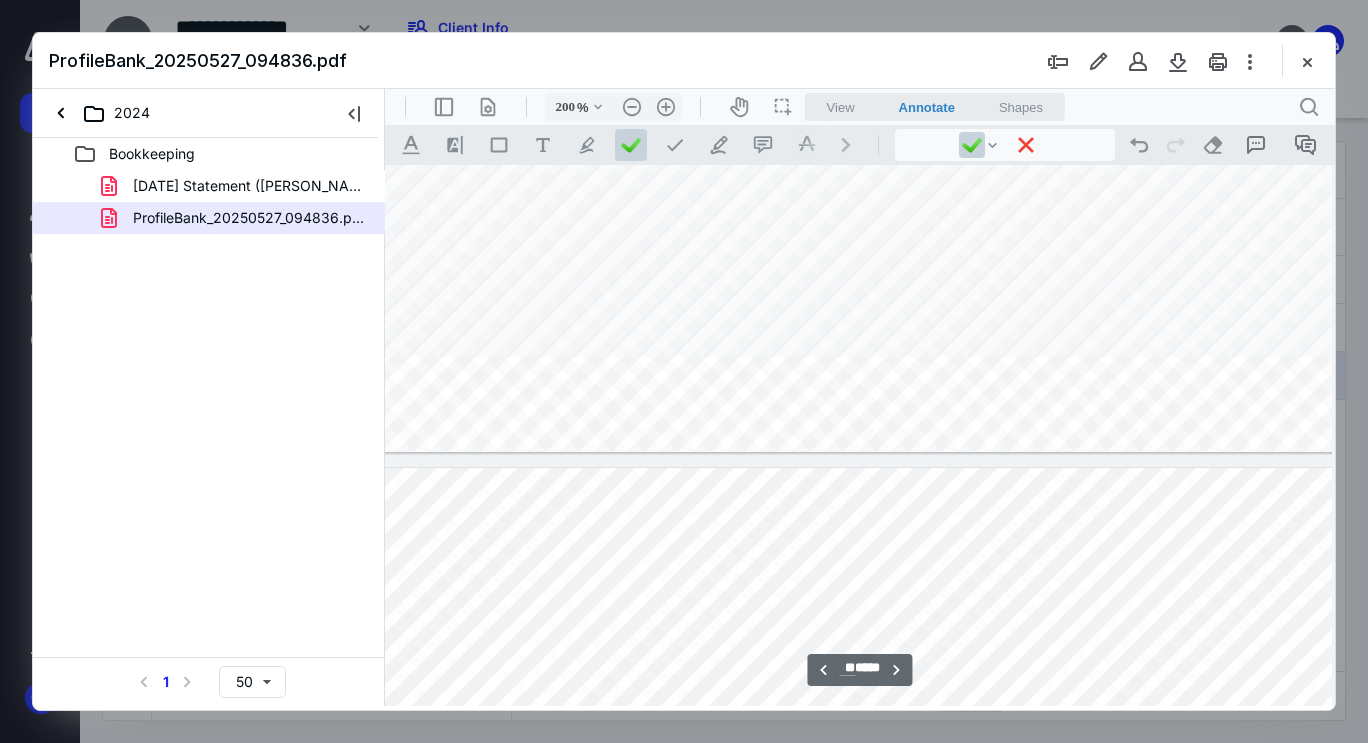 type on "**" 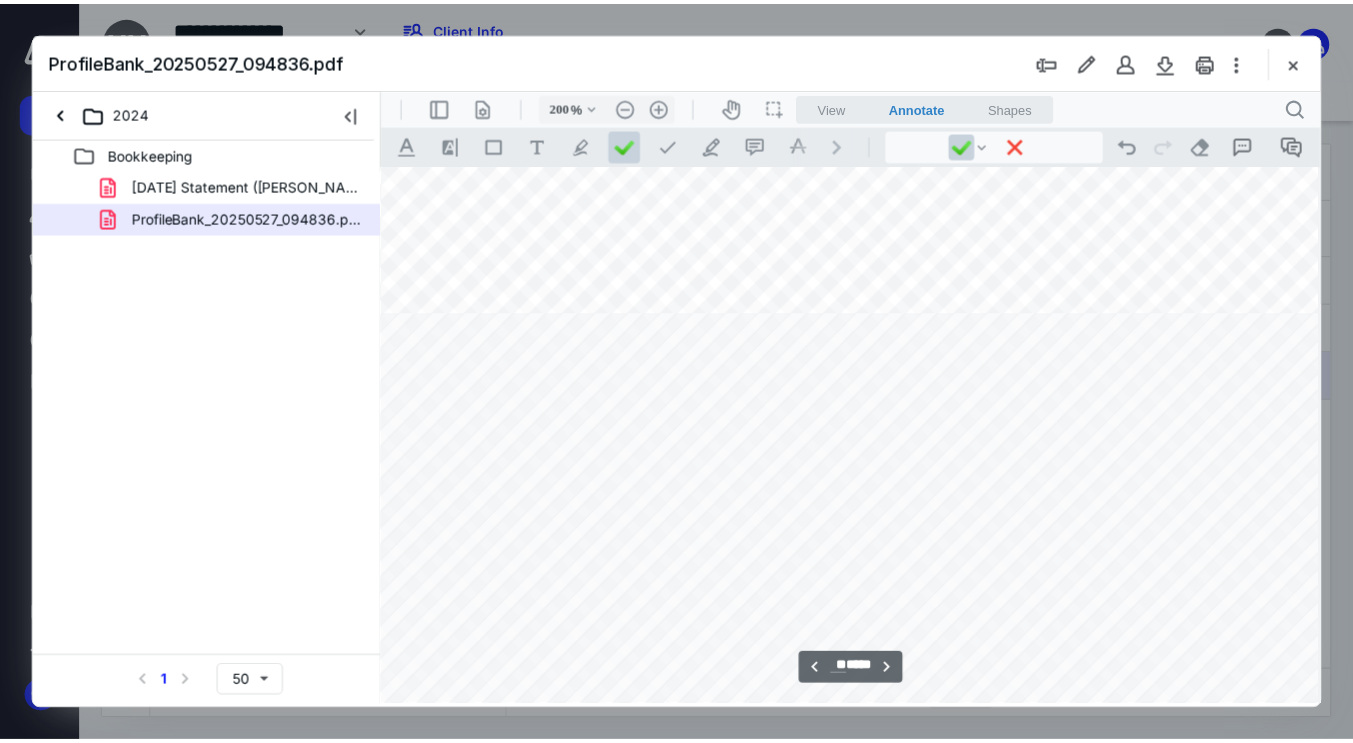 scroll, scrollTop: 33961, scrollLeft: 80, axis: both 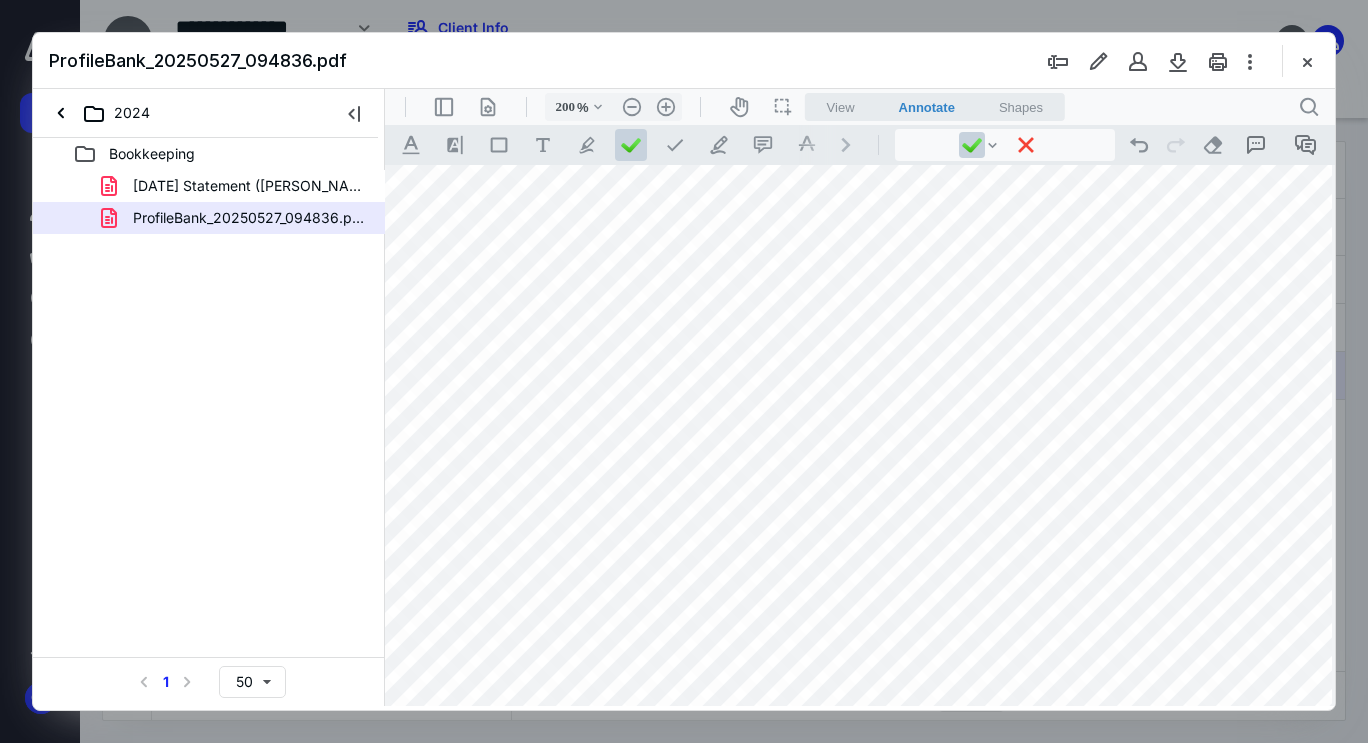 click at bounding box center [1307, 61] 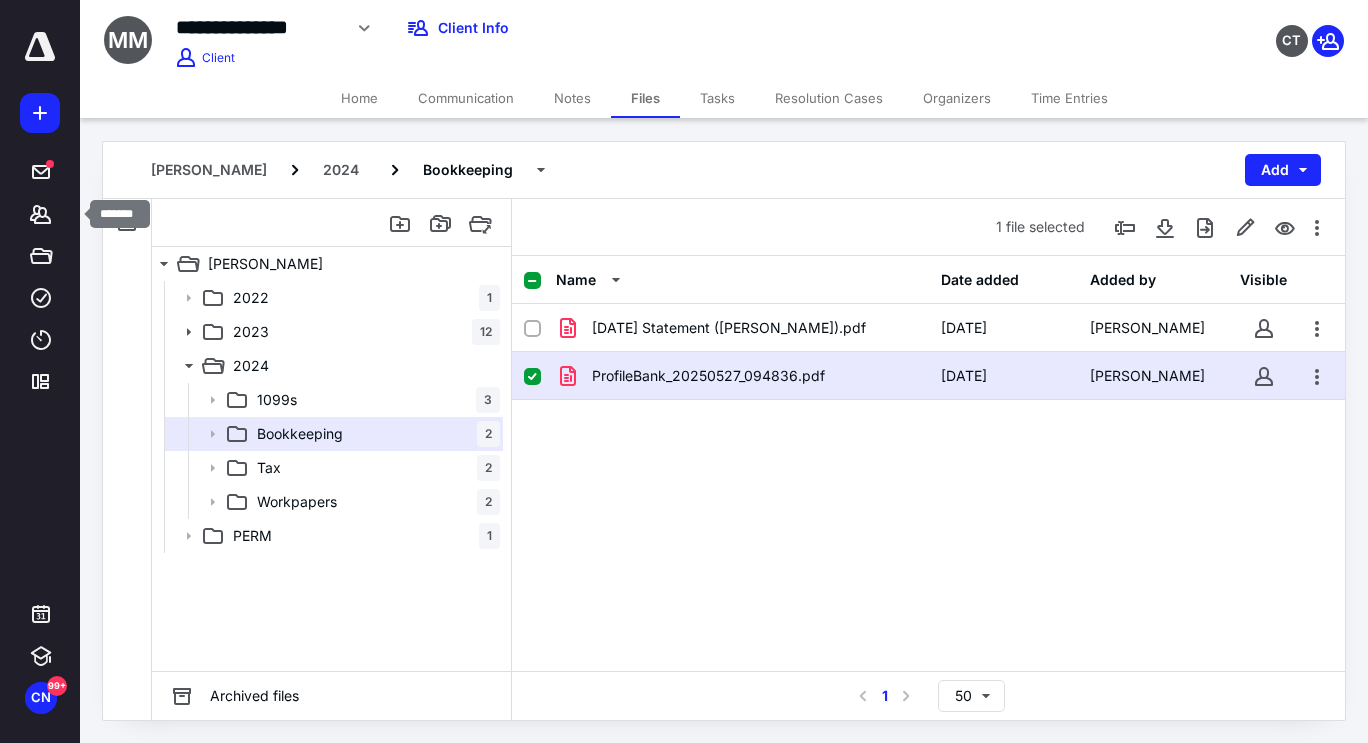 click on "Clients" at bounding box center [41, 214] 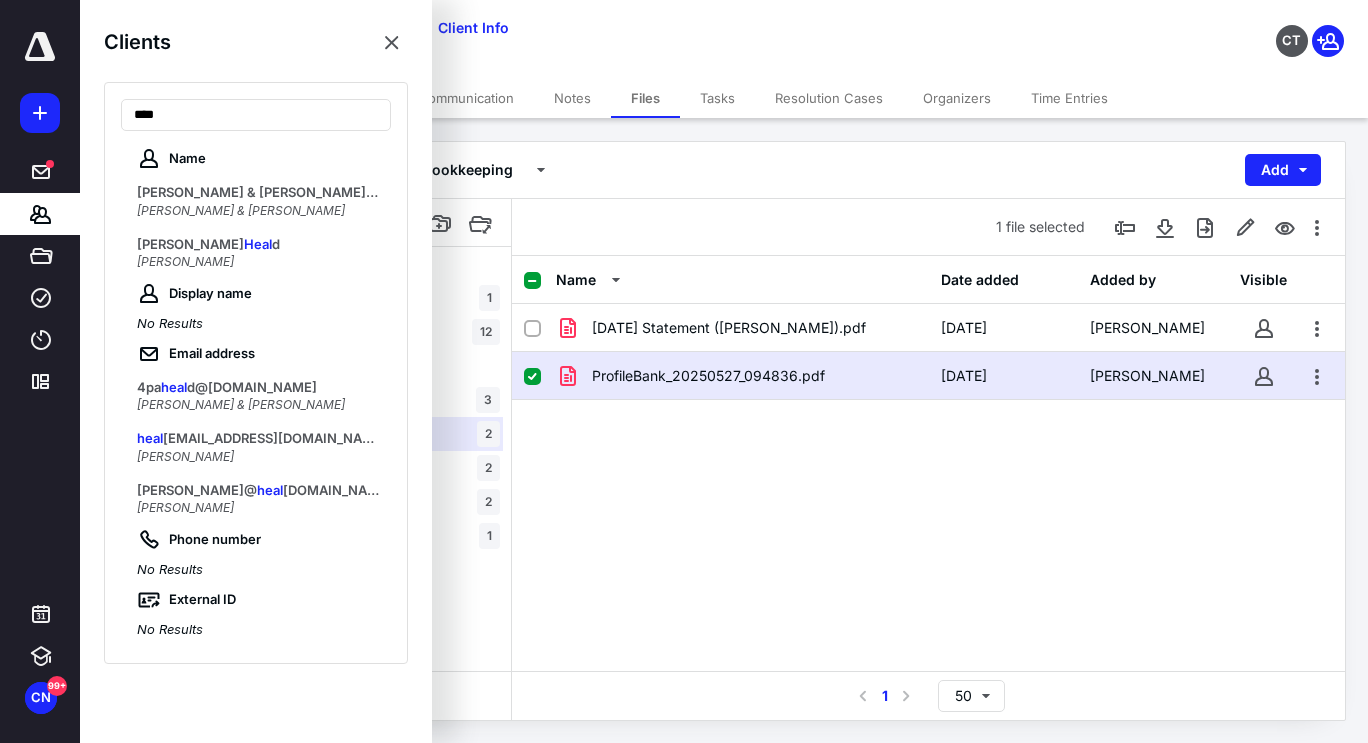 type on "****" 